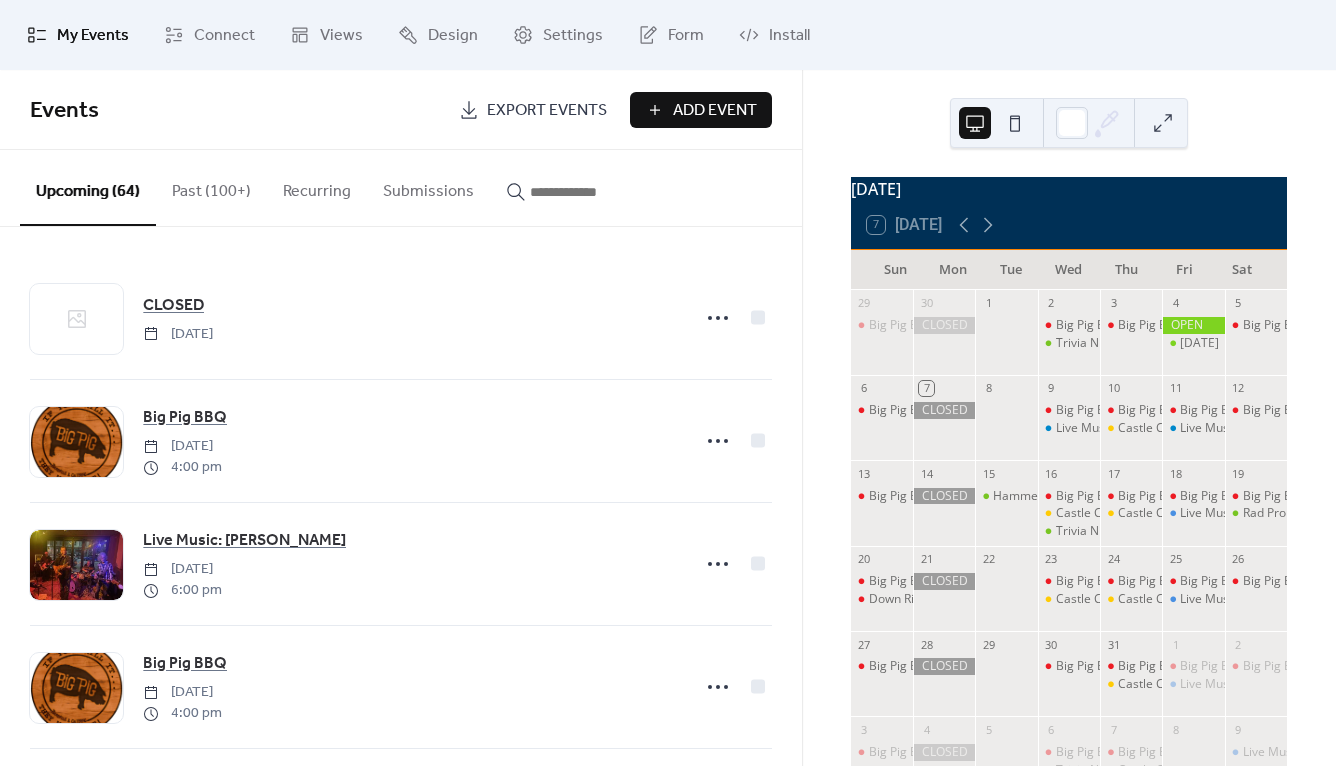 scroll, scrollTop: 0, scrollLeft: 0, axis: both 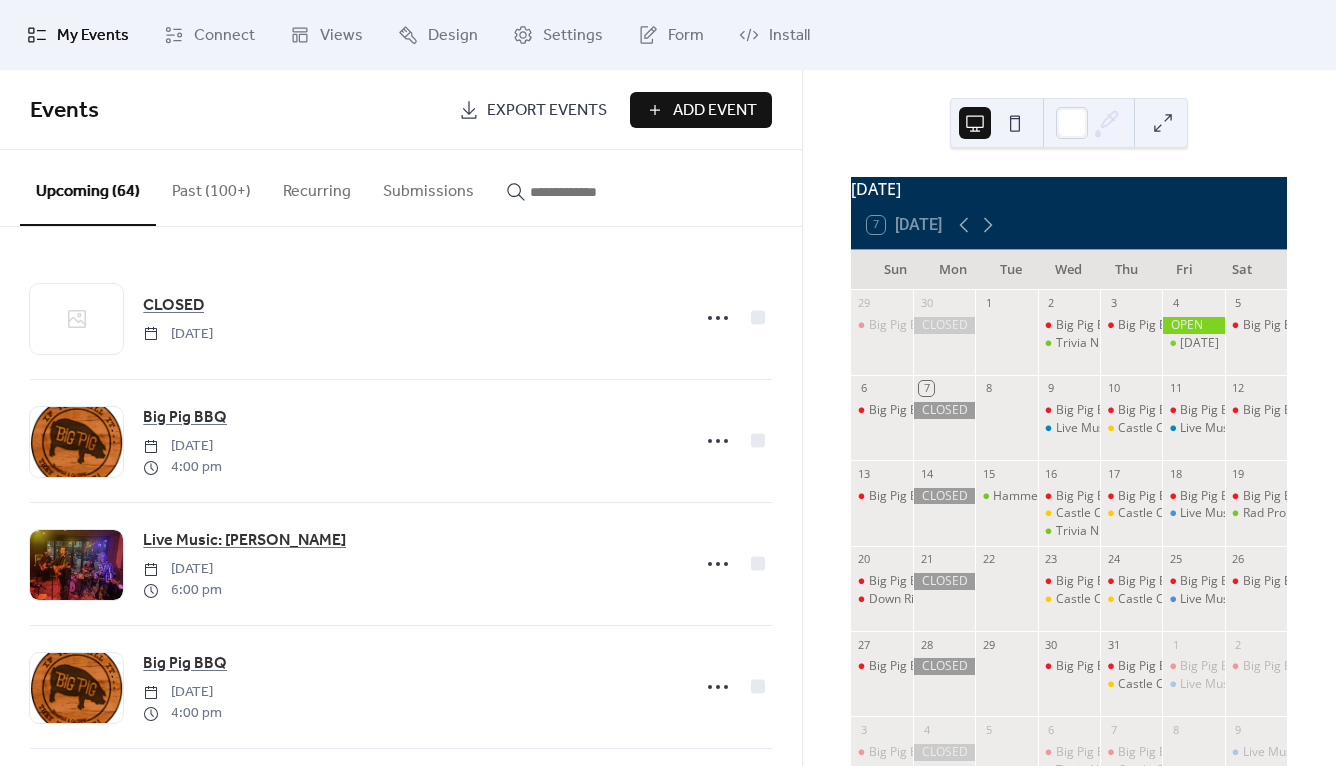 click at bounding box center [580, 192] 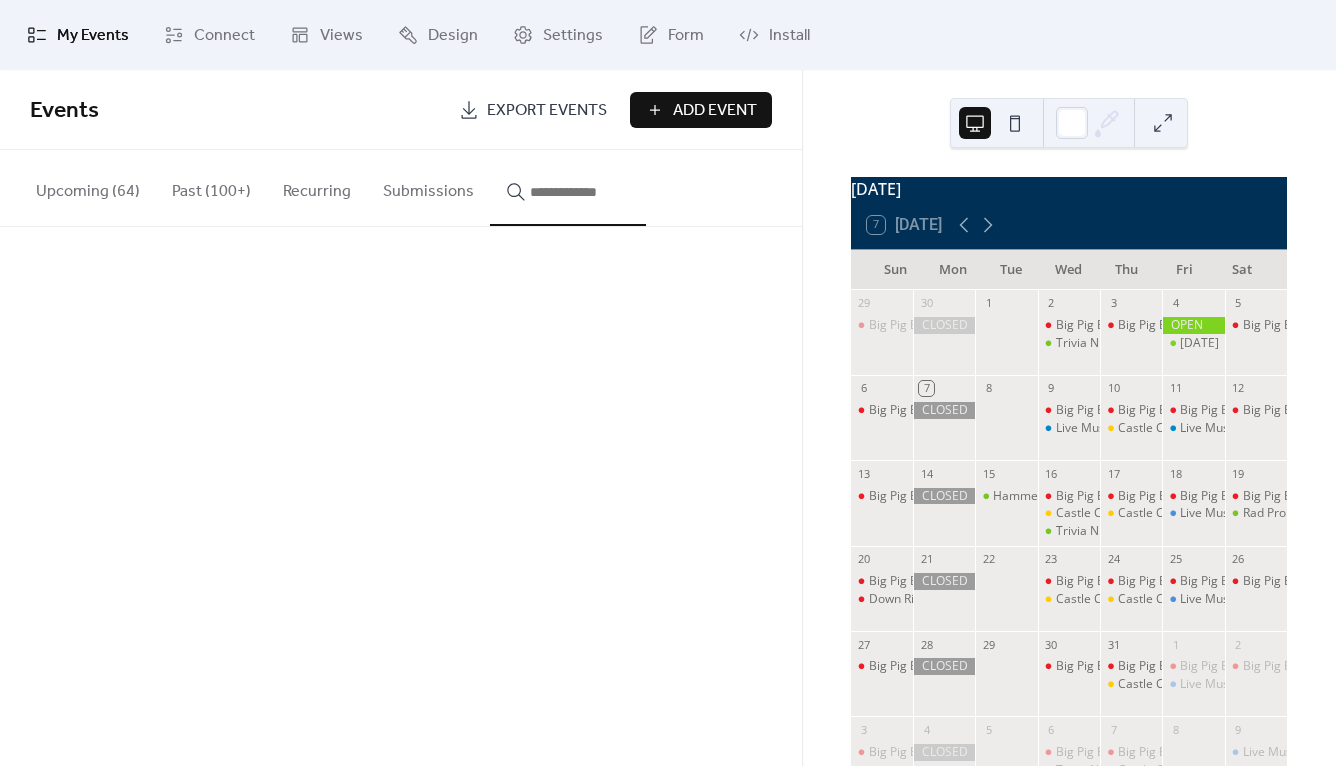 click 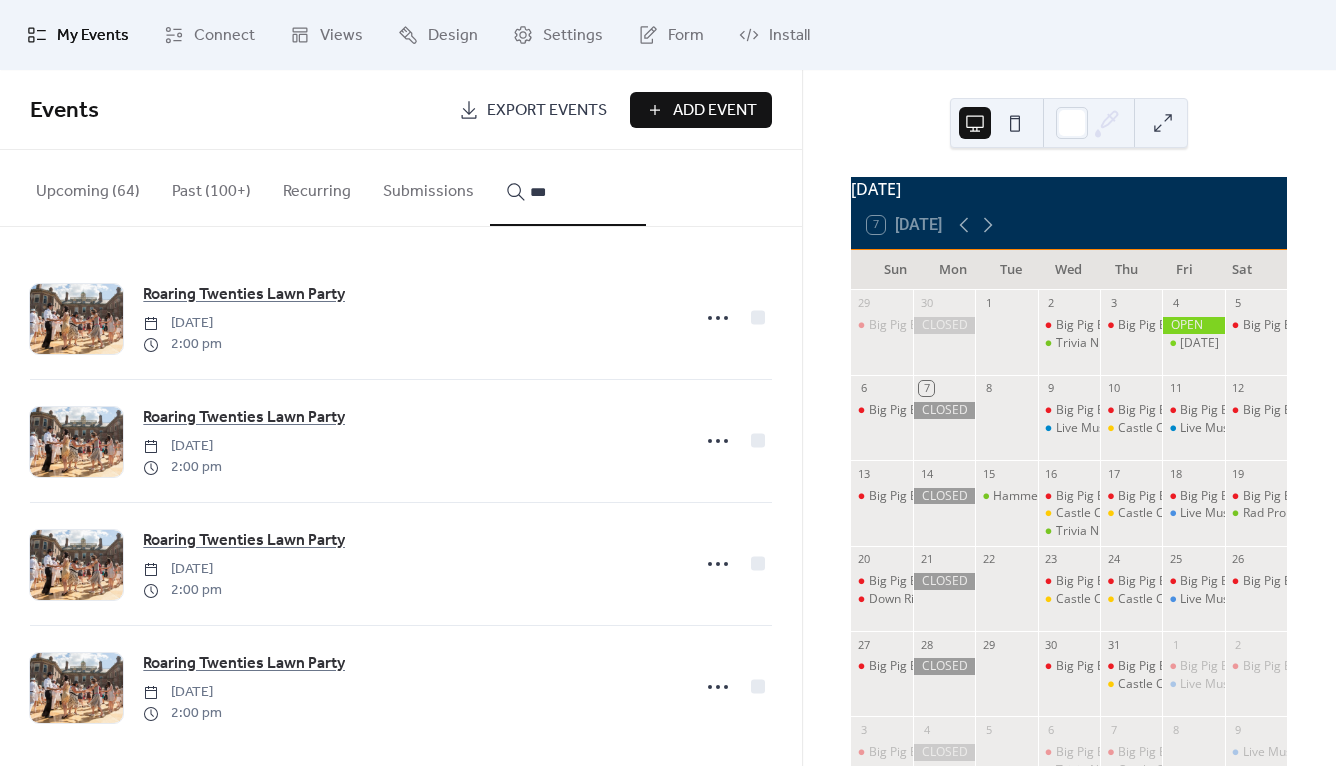 scroll, scrollTop: 15, scrollLeft: 0, axis: vertical 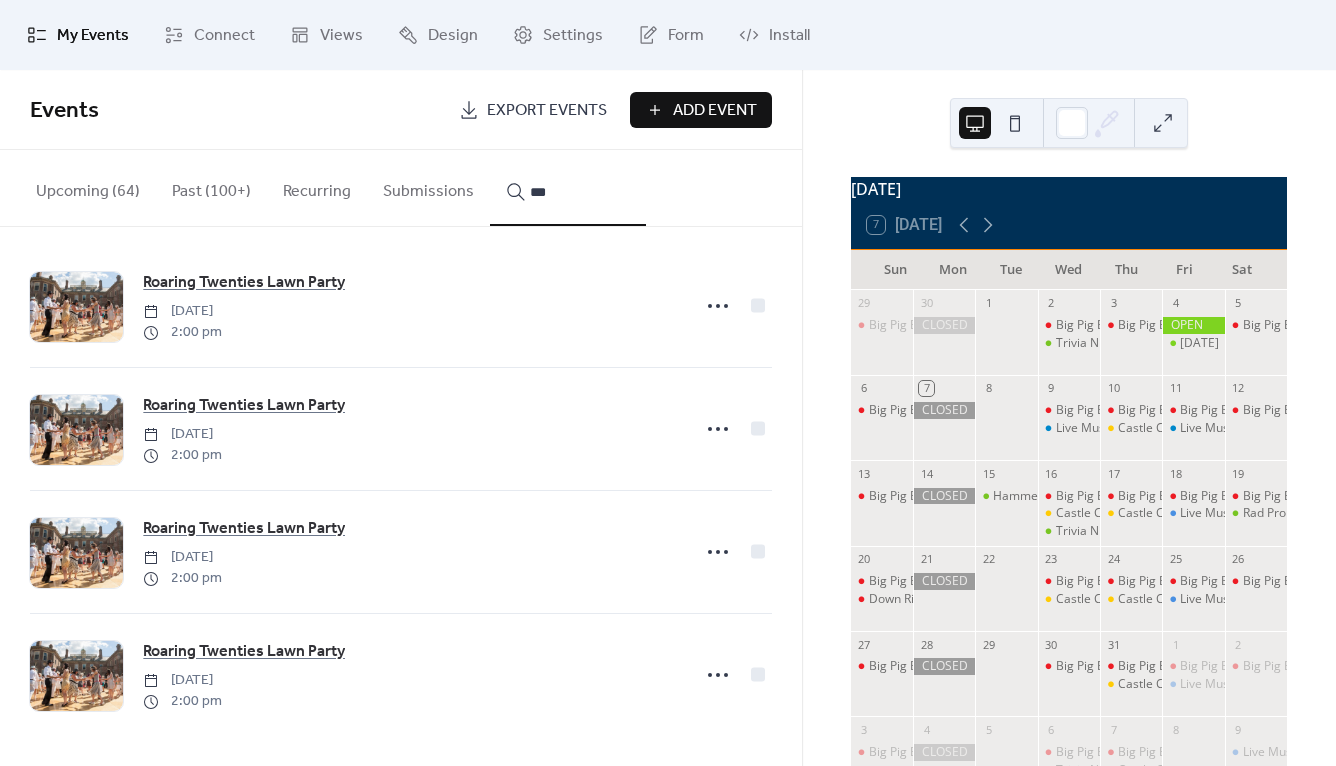 type on "***" 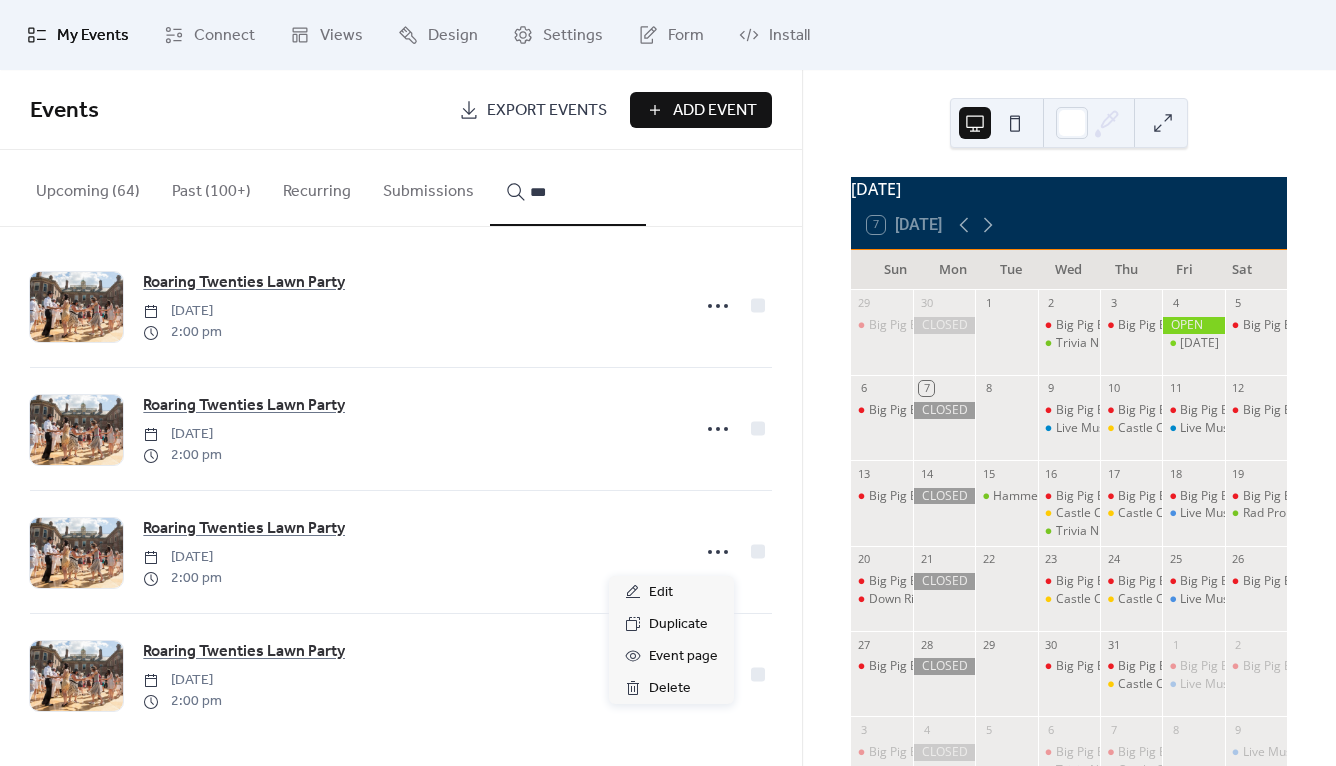 click 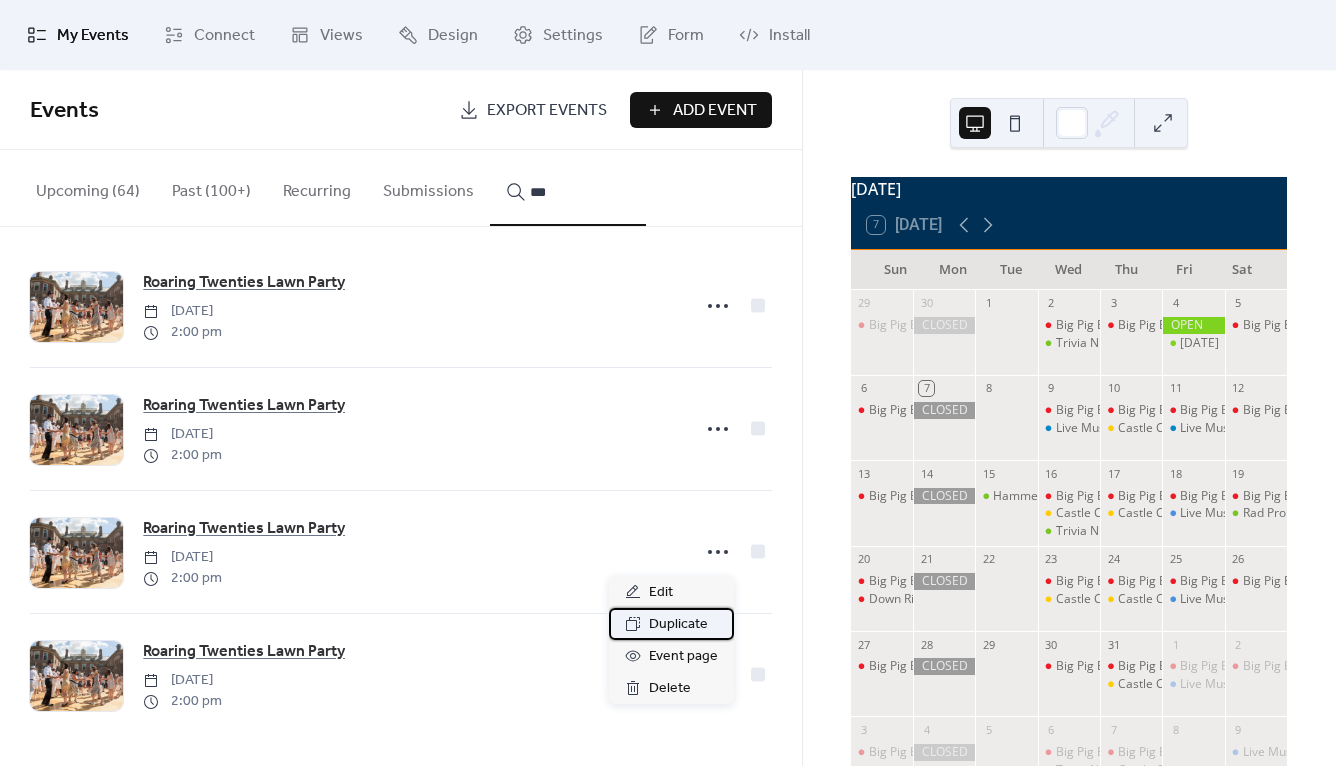 click on "Duplicate" at bounding box center (678, 625) 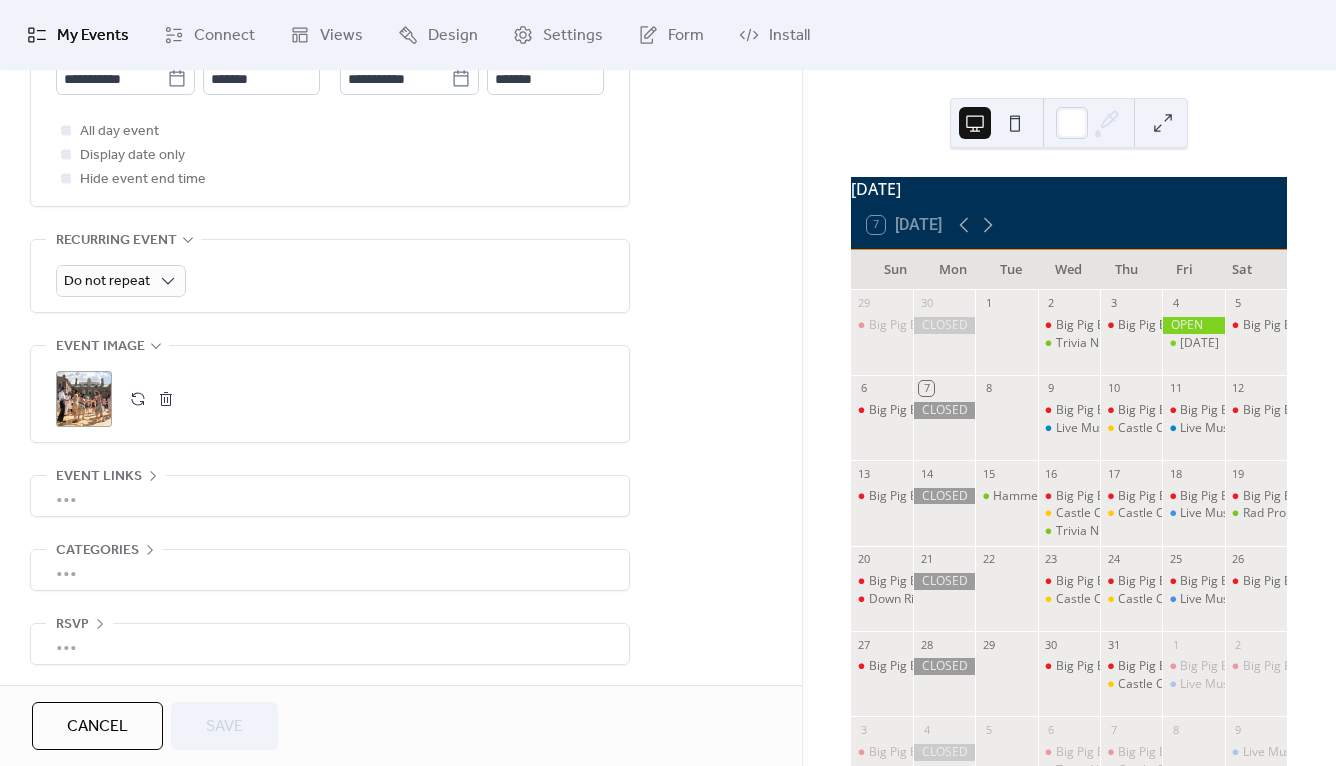 scroll, scrollTop: 610, scrollLeft: 0, axis: vertical 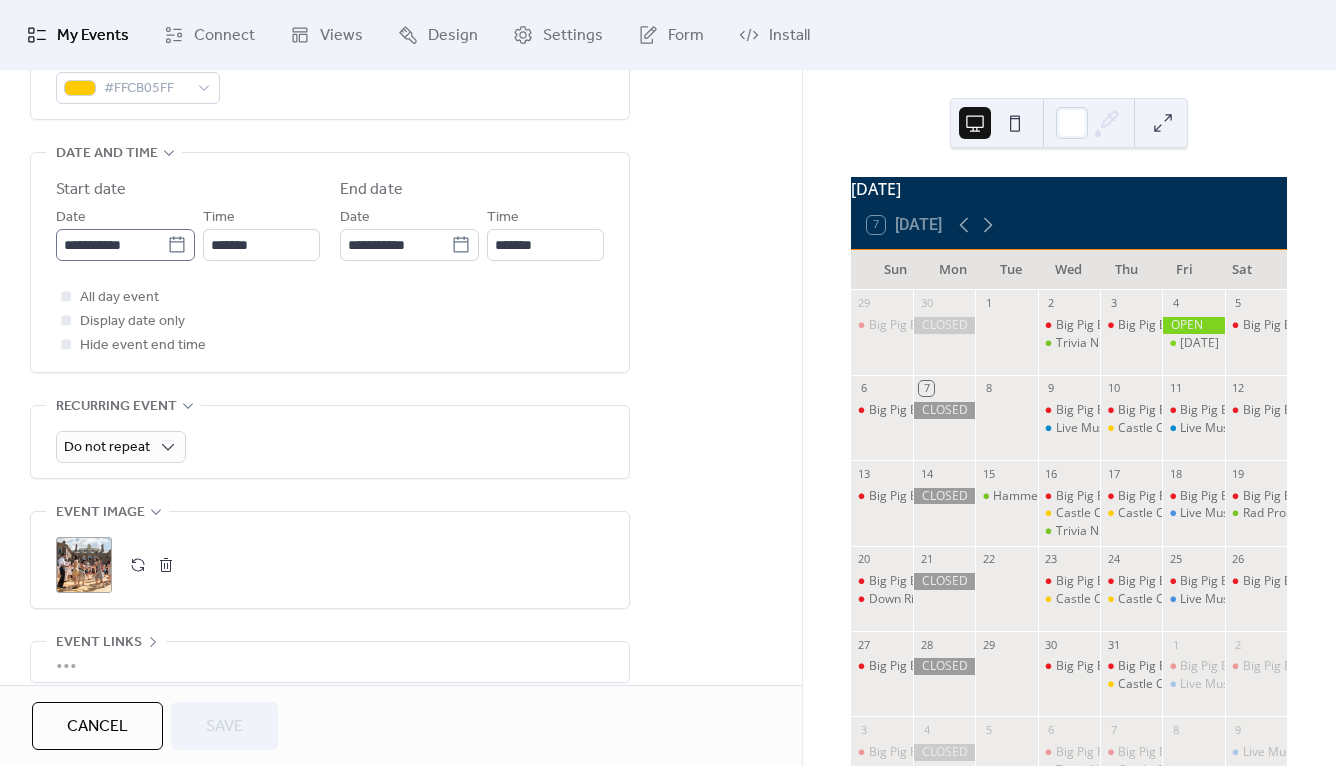 click 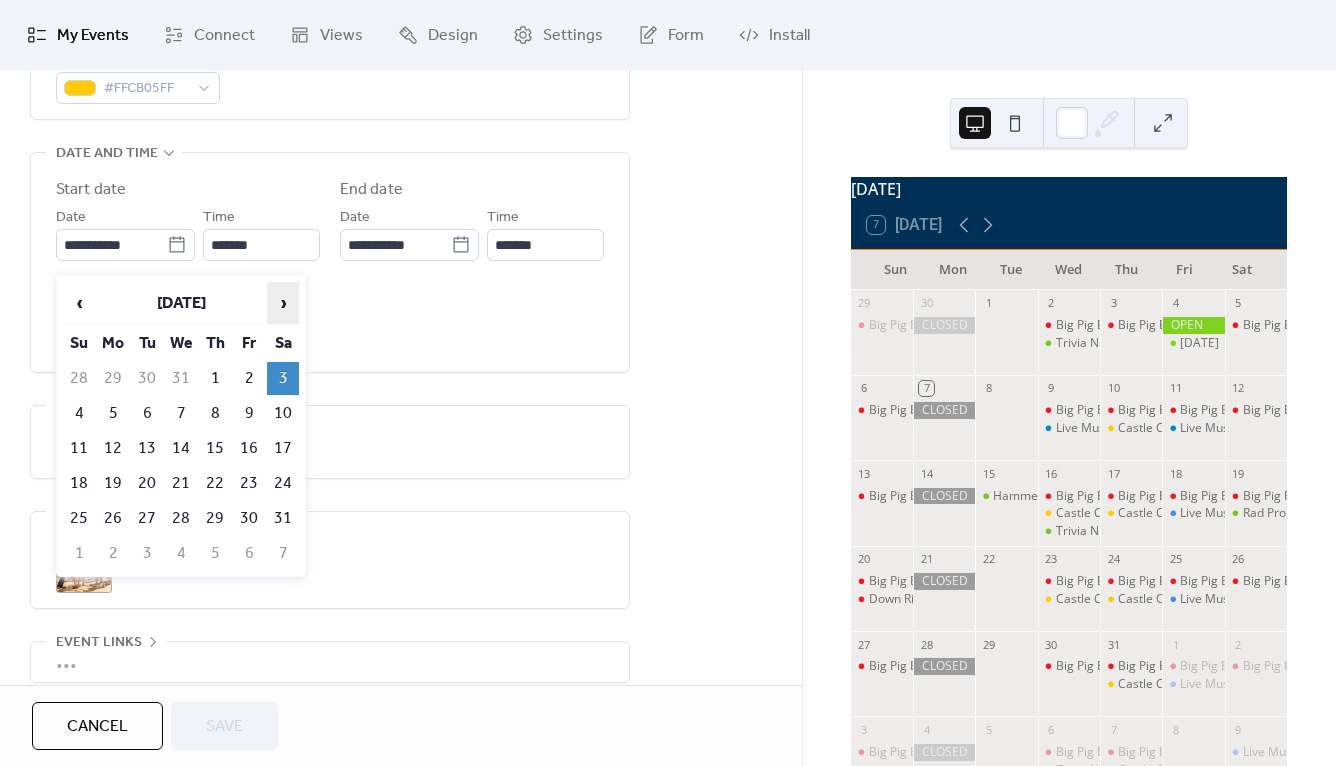 click on "›" at bounding box center [283, 303] 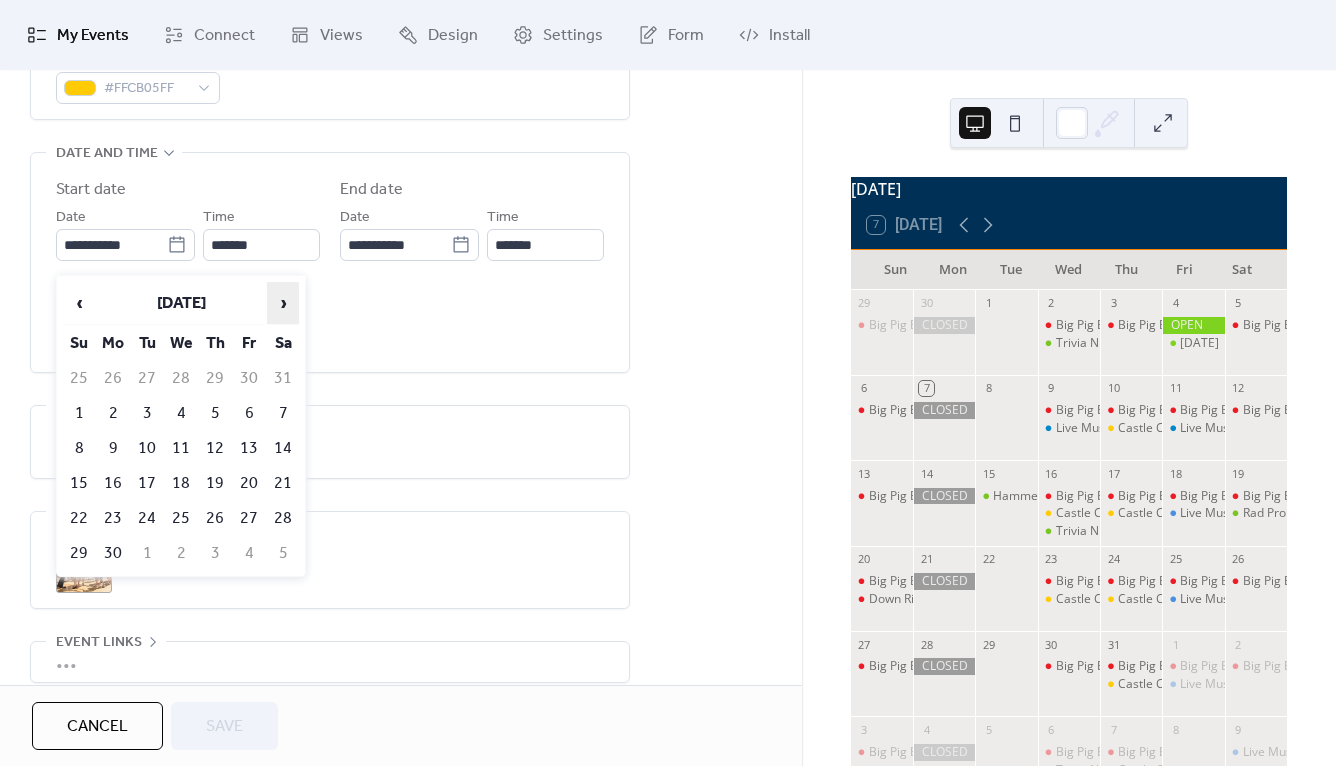 click on "›" at bounding box center (283, 303) 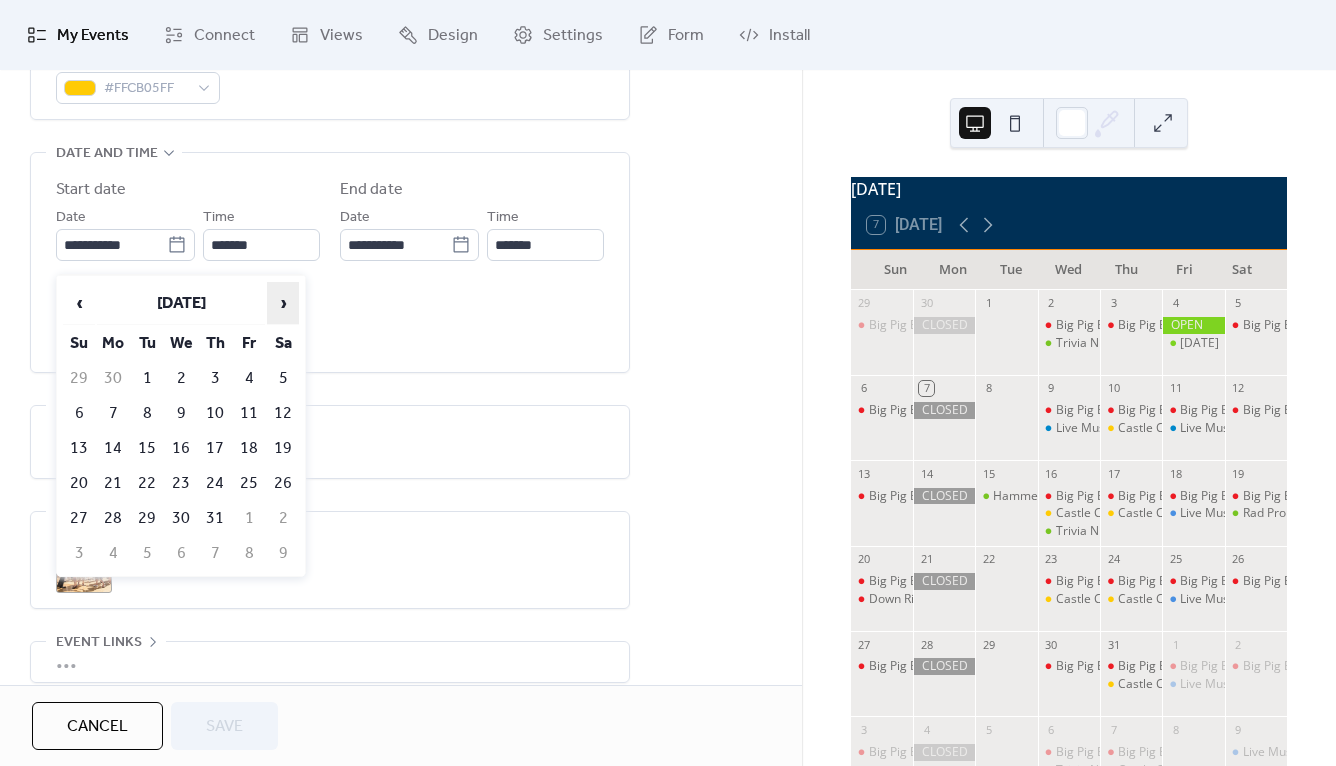 click on "›" at bounding box center [283, 303] 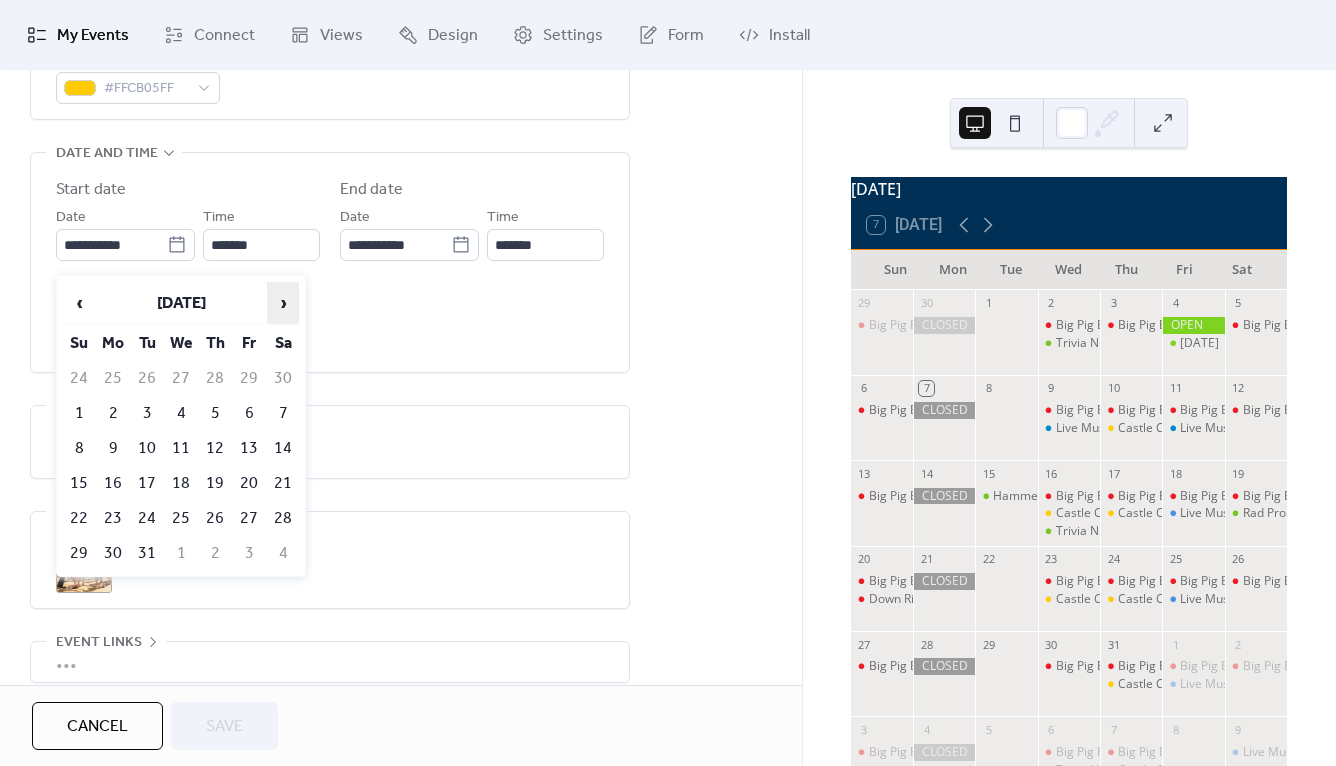 click on "›" at bounding box center [283, 303] 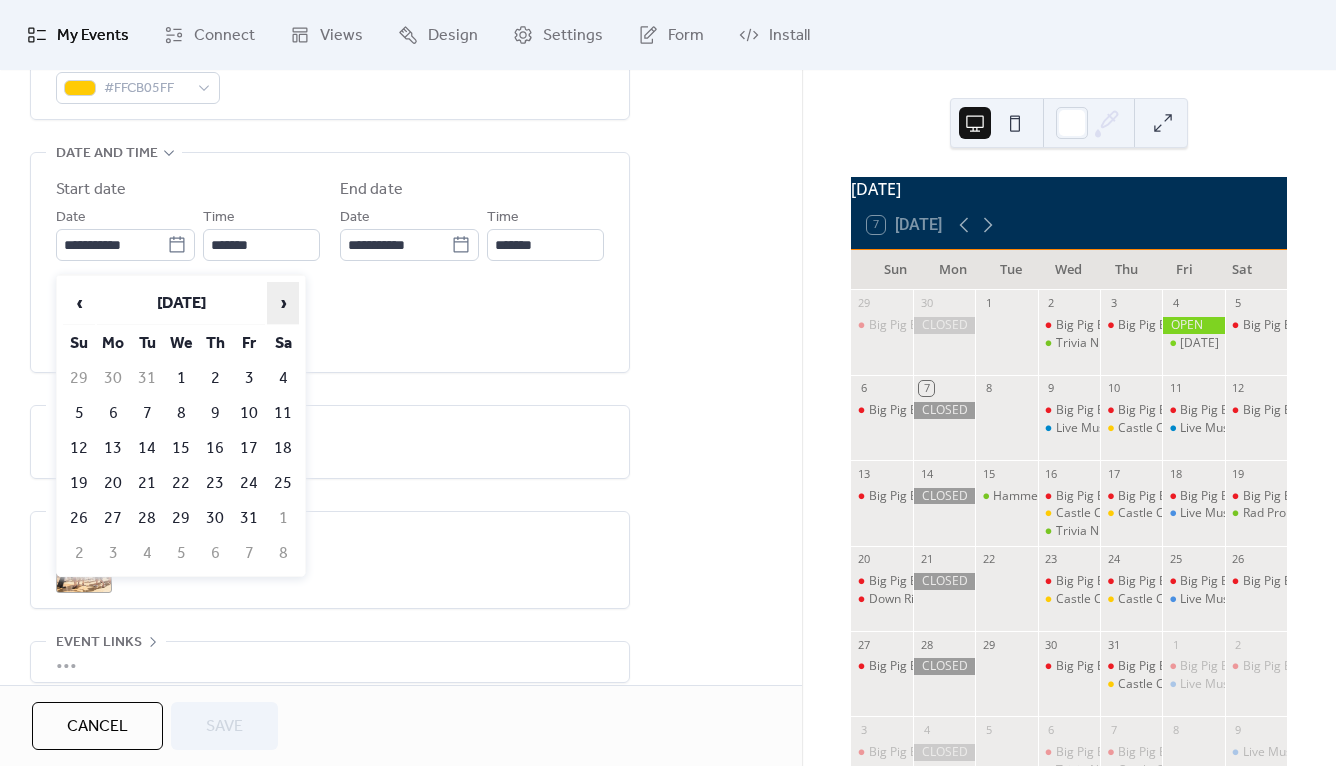 click on "›" at bounding box center (283, 303) 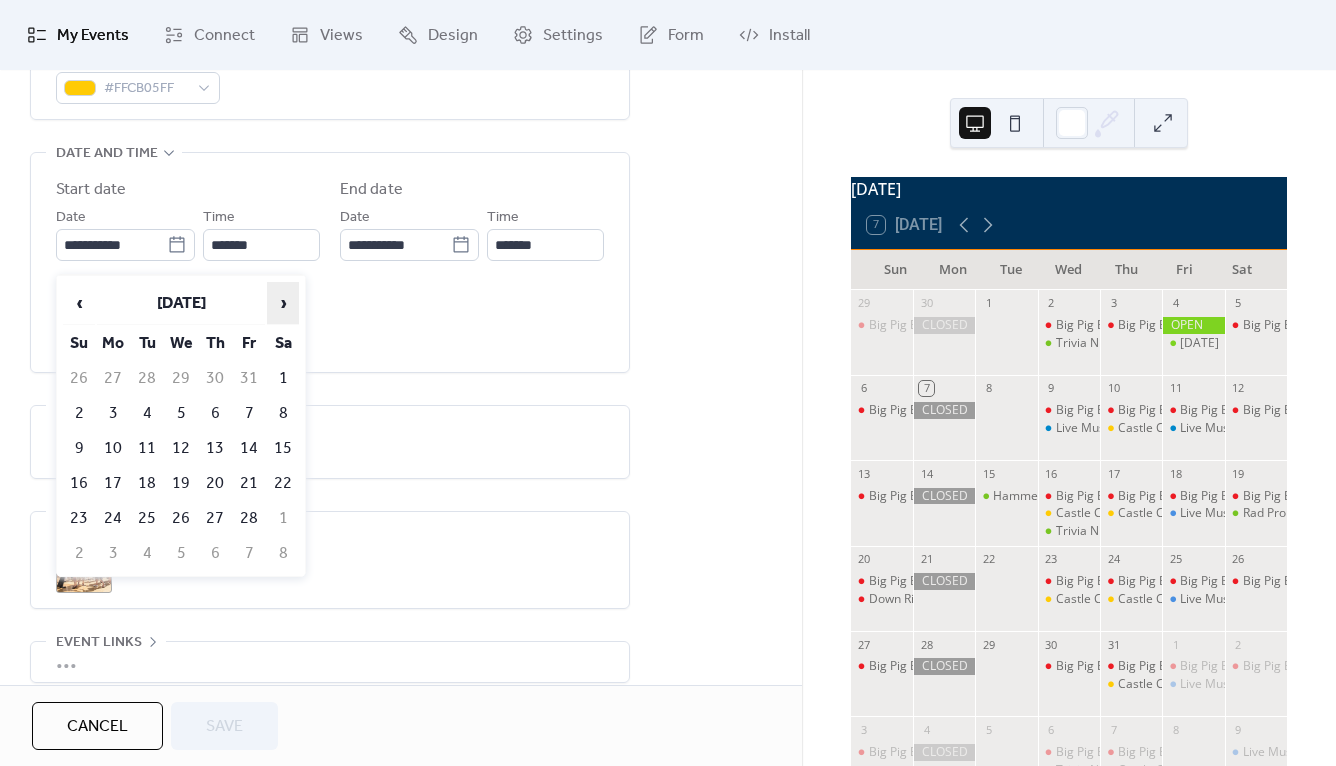 click on "›" at bounding box center [283, 303] 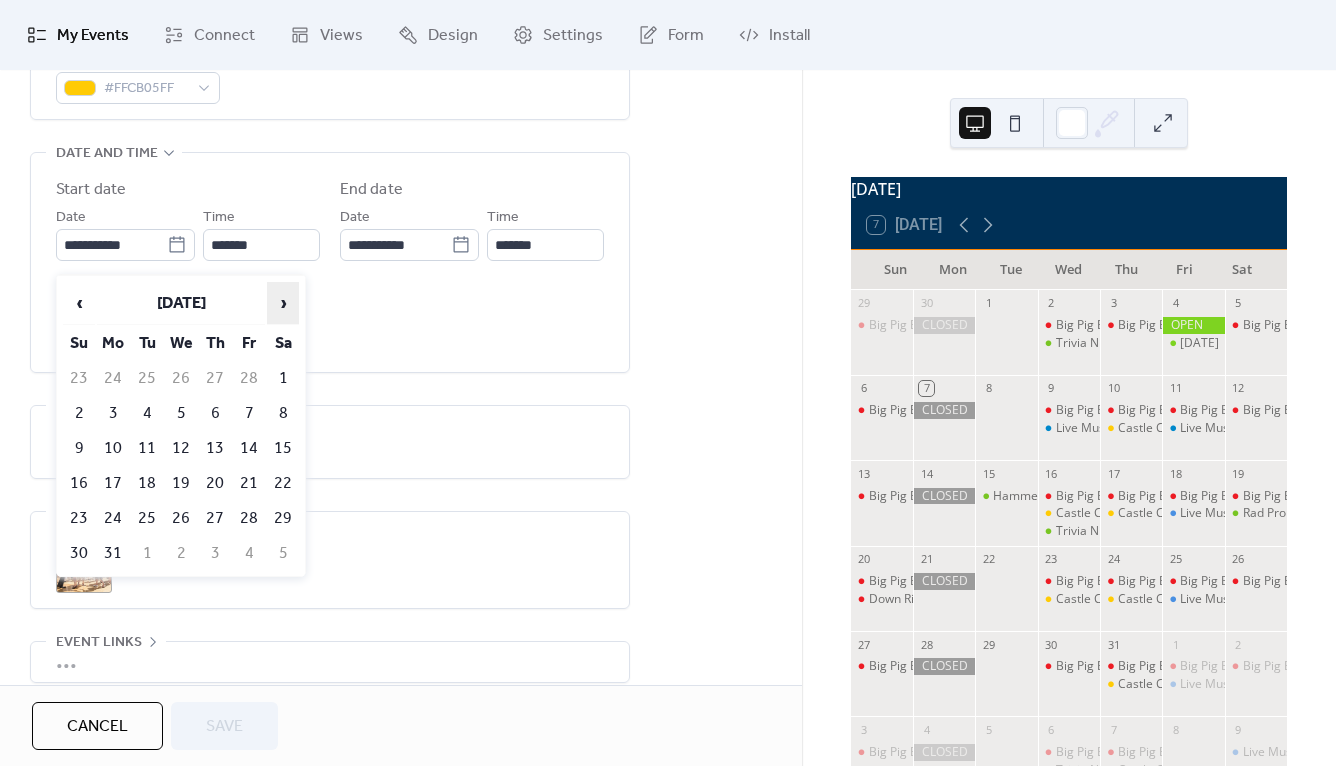 click on "›" at bounding box center [283, 303] 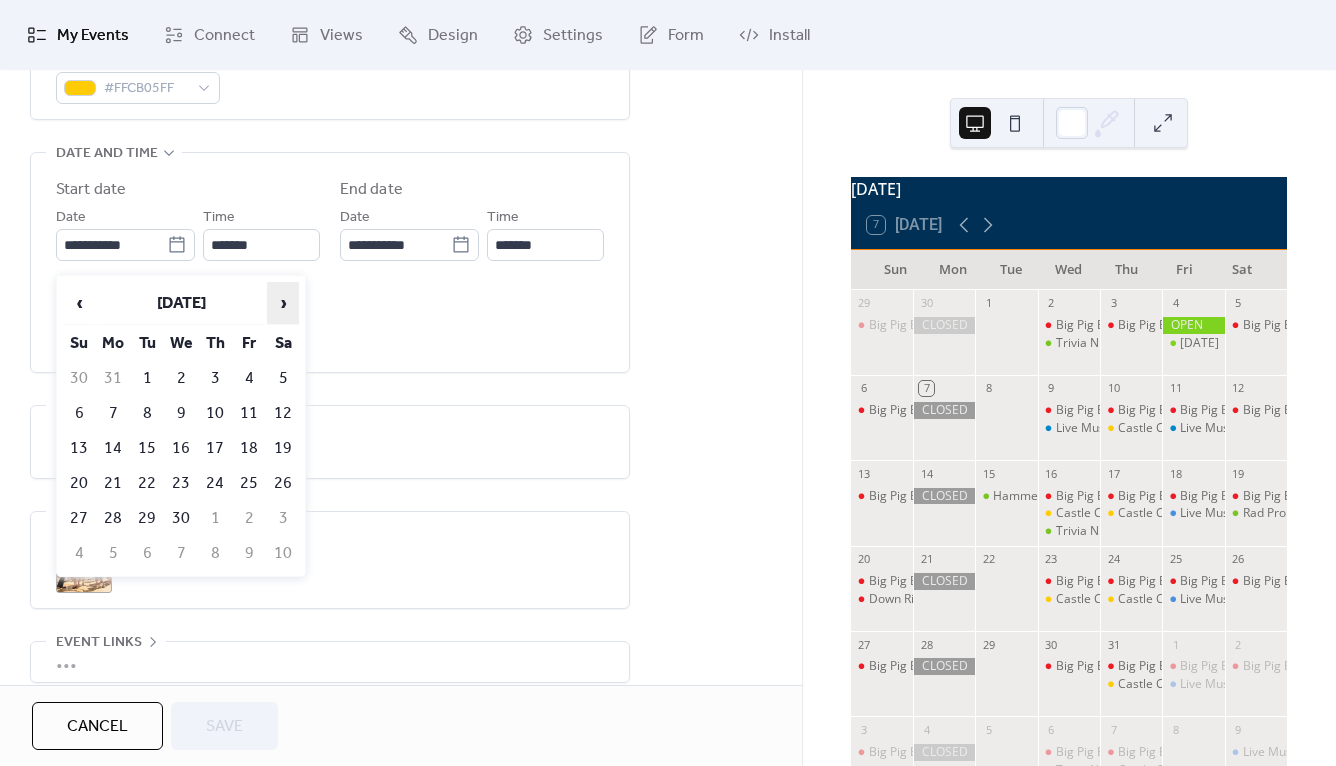 click on "›" at bounding box center (283, 303) 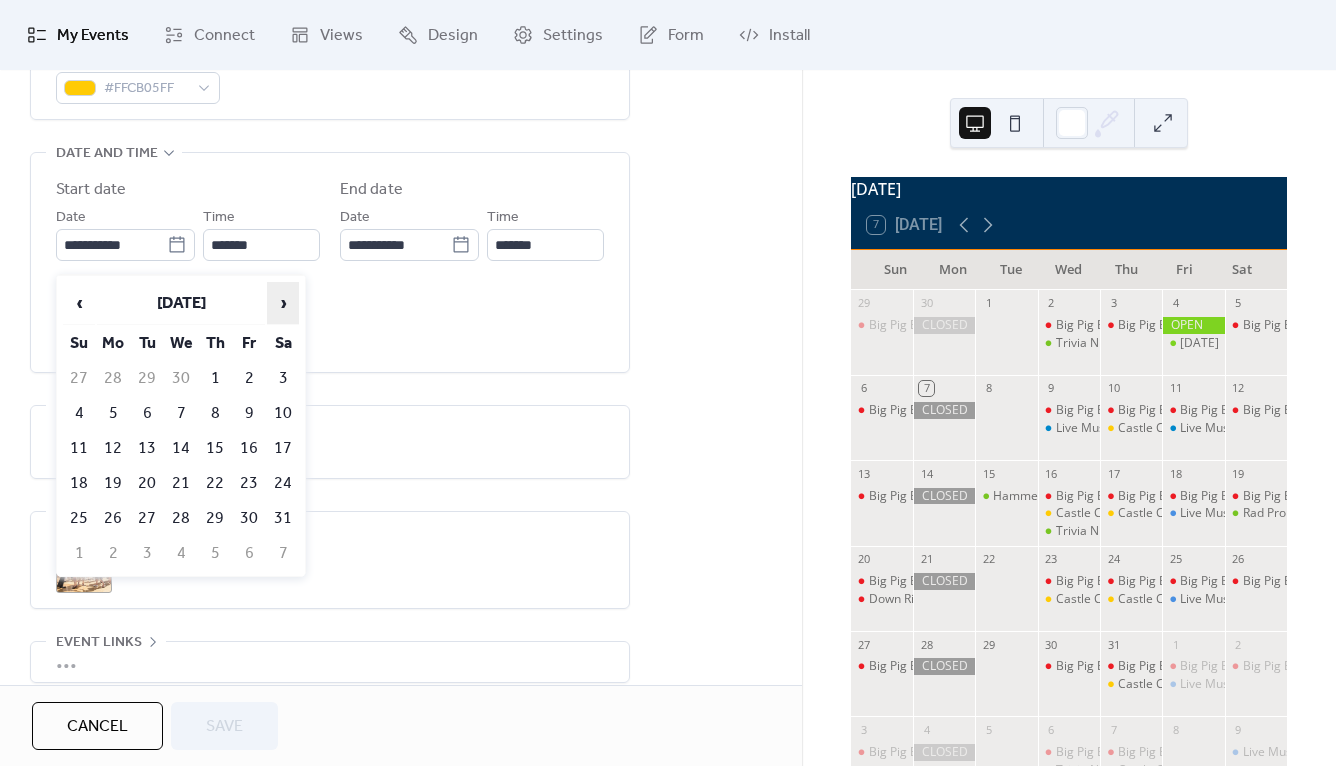 click on "›" at bounding box center (283, 303) 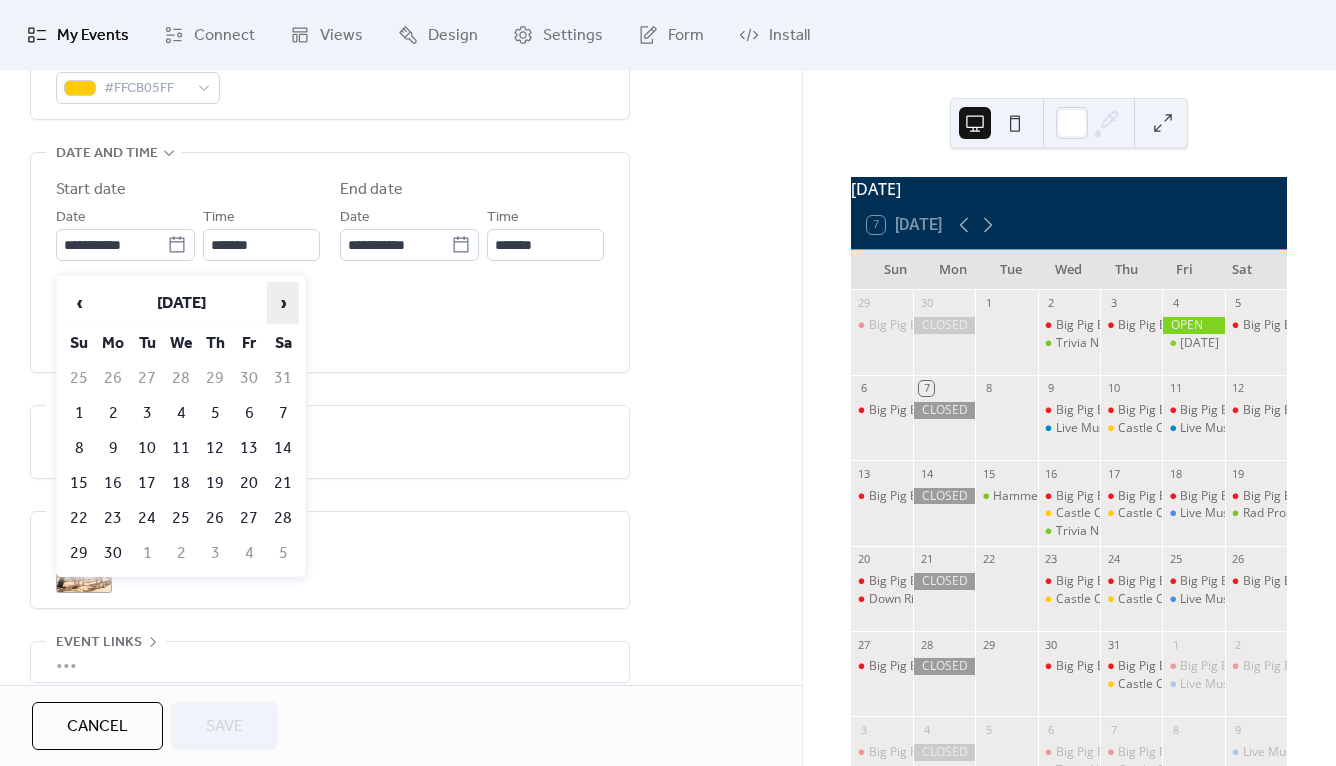 click on "›" at bounding box center (283, 303) 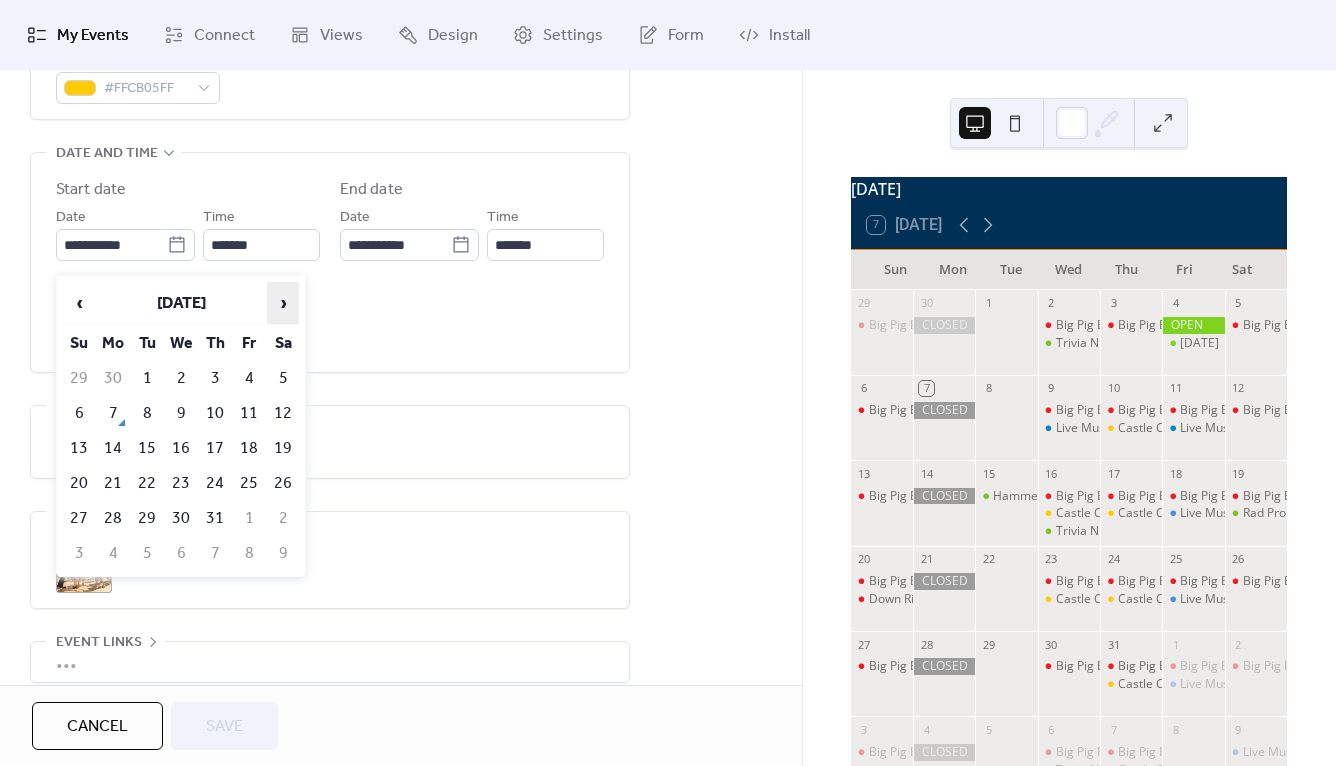 click on "›" at bounding box center [283, 303] 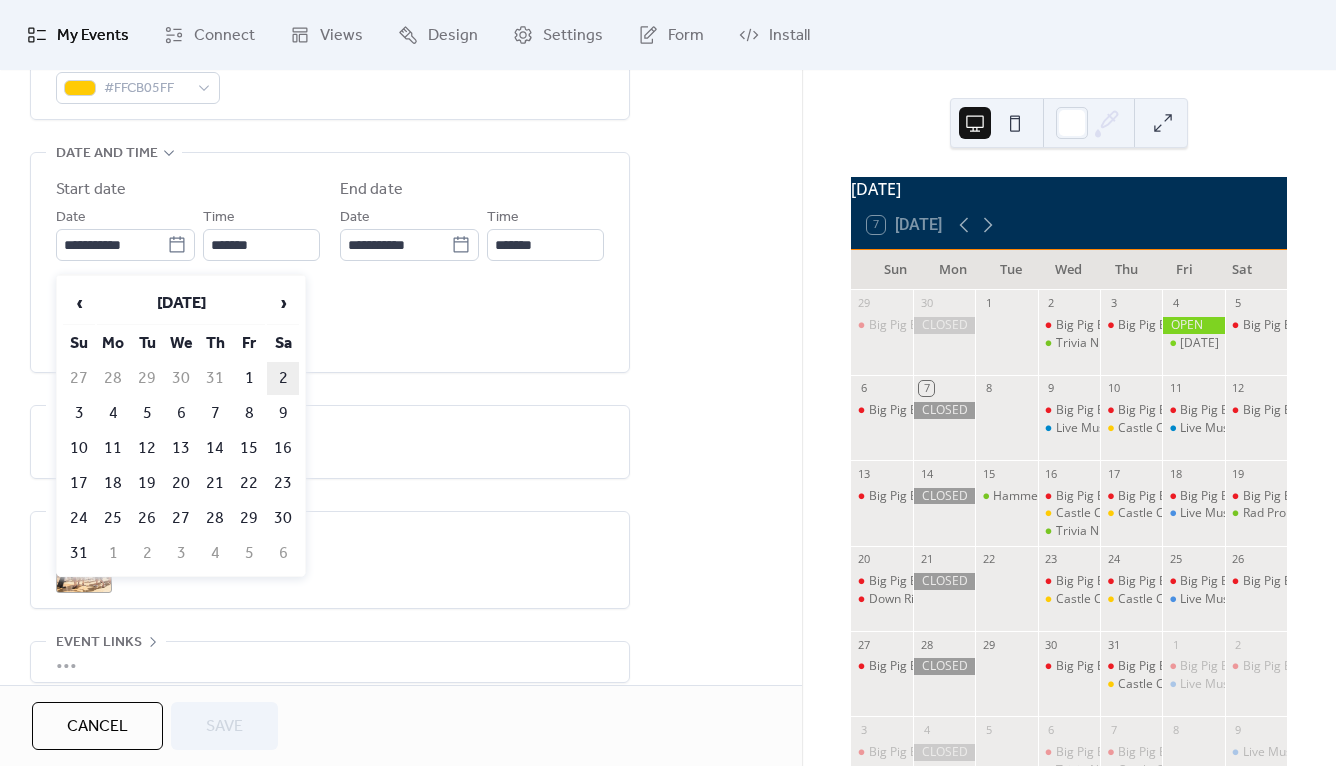 click on "2" at bounding box center (283, 378) 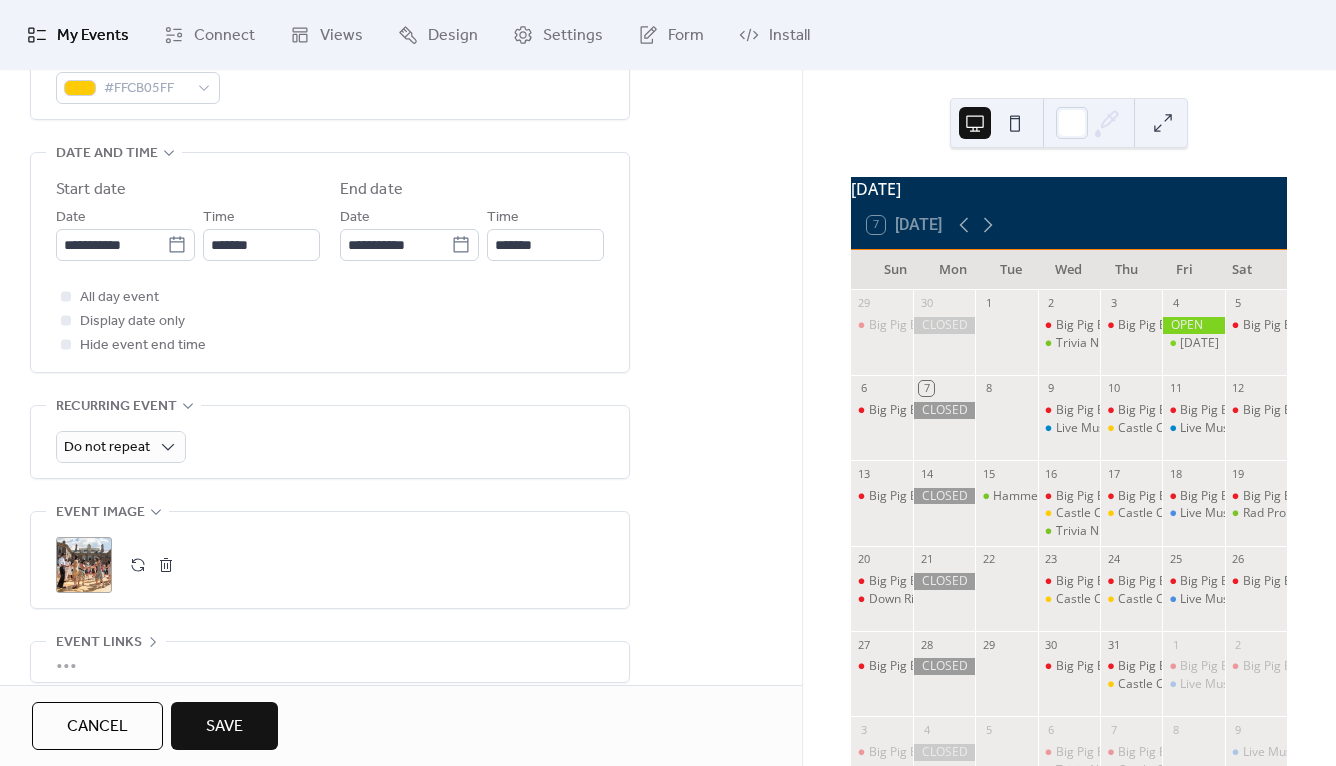 type on "**********" 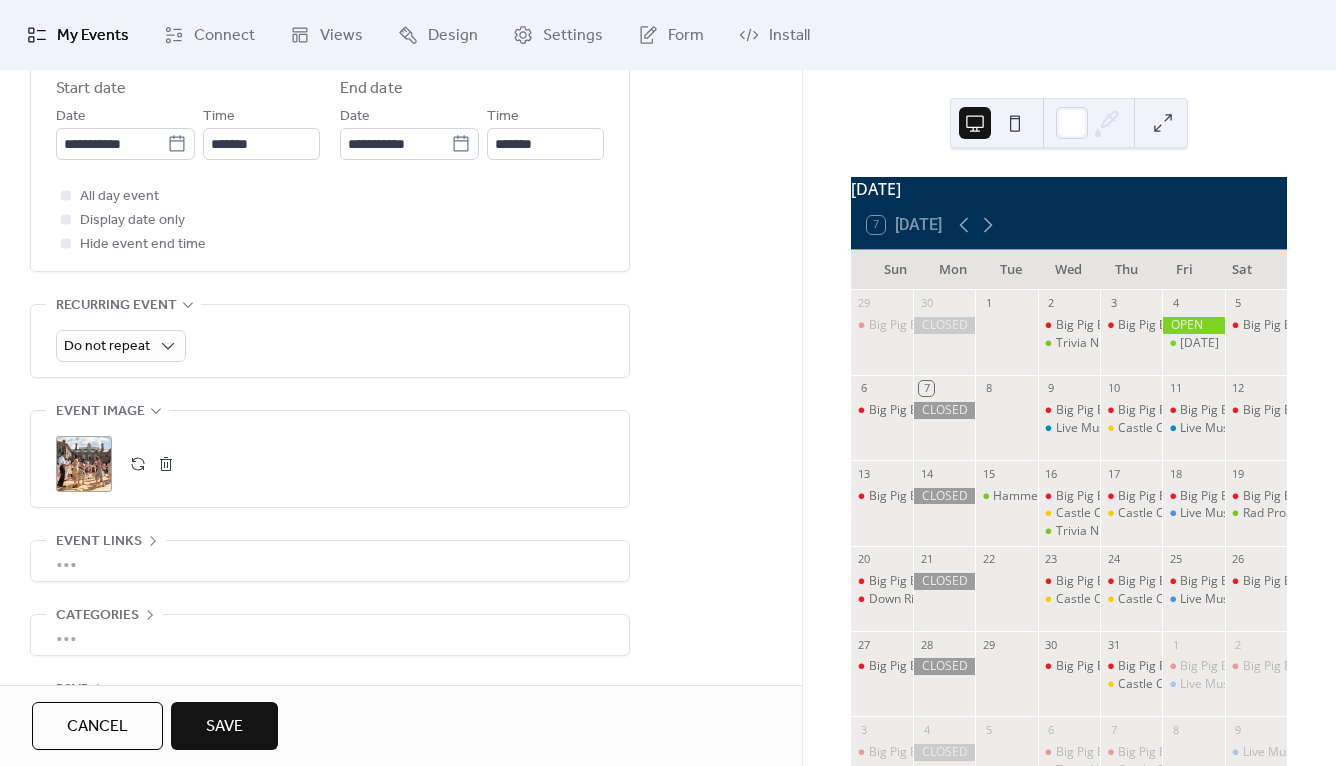 scroll, scrollTop: 561, scrollLeft: 0, axis: vertical 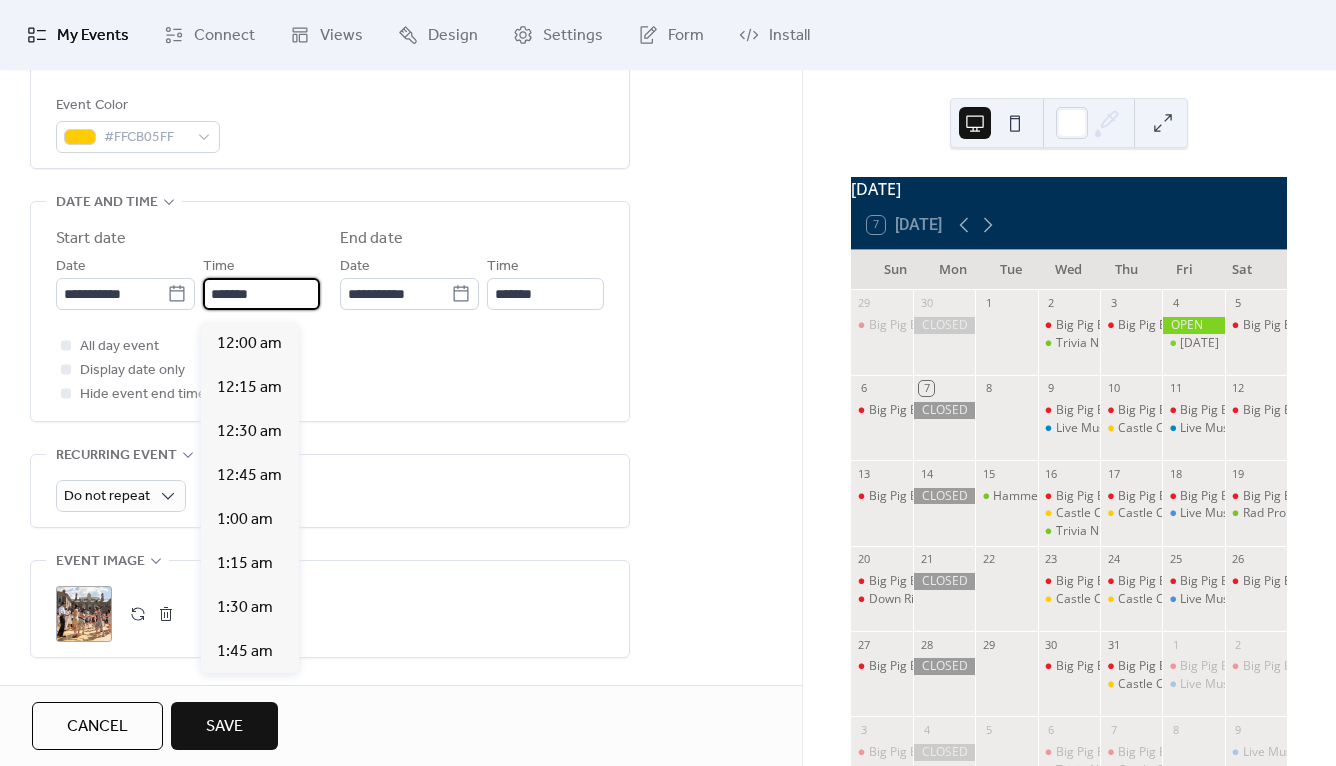 click on "*******" at bounding box center [261, 294] 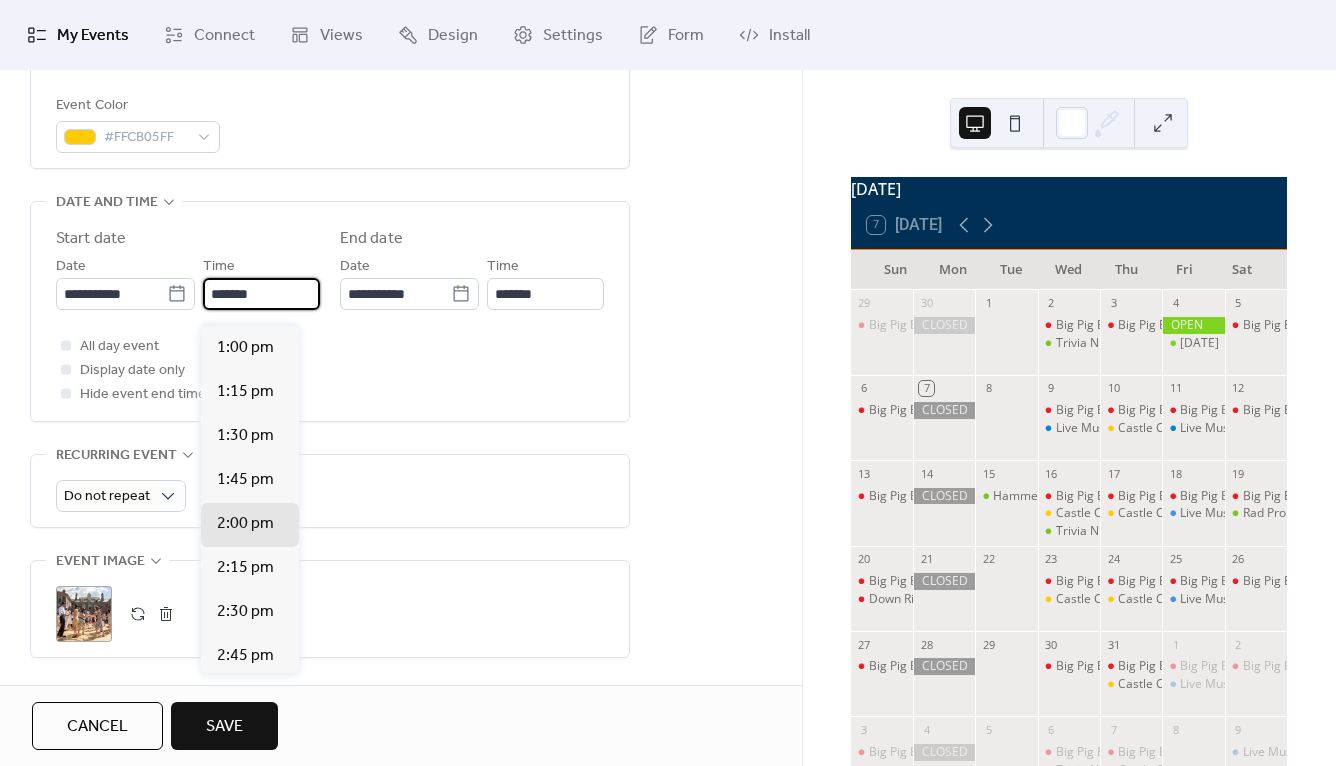 scroll, scrollTop: 2201, scrollLeft: 0, axis: vertical 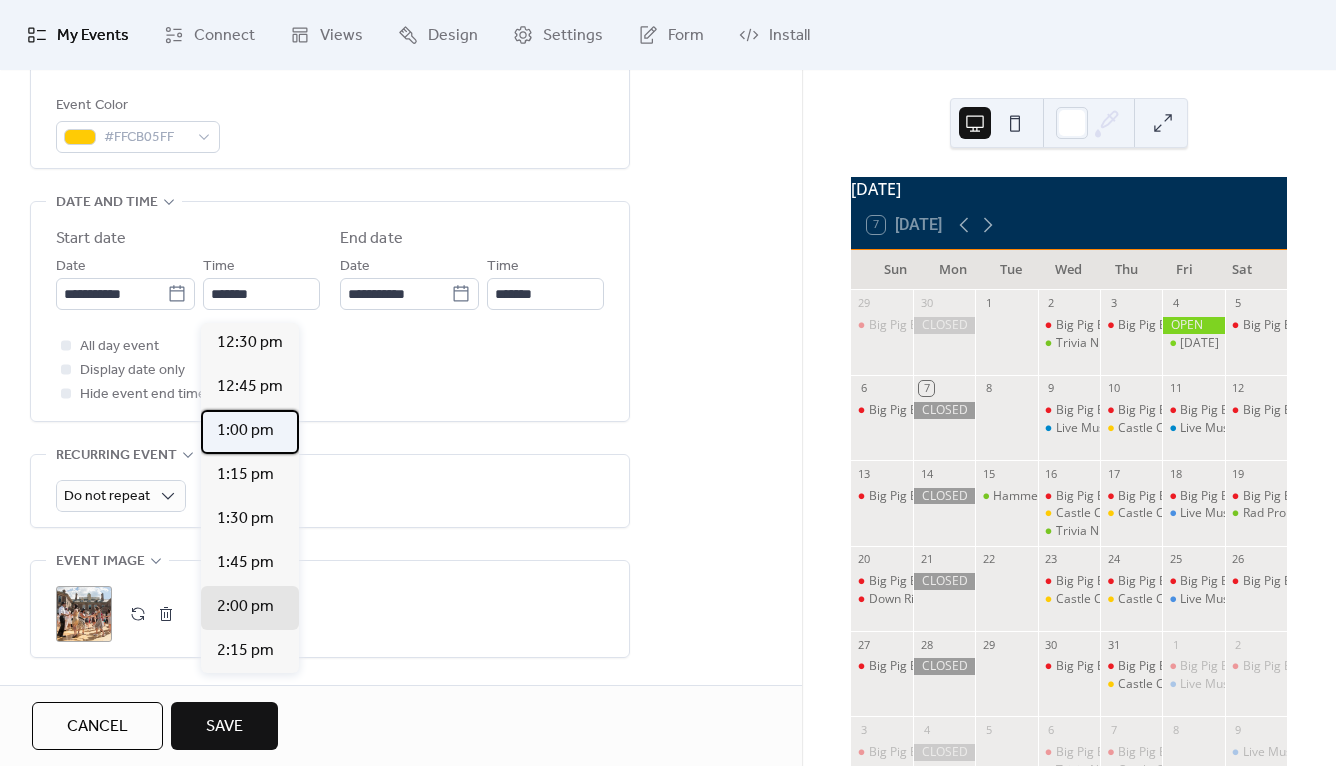 click on "1:00 pm" at bounding box center [245, 431] 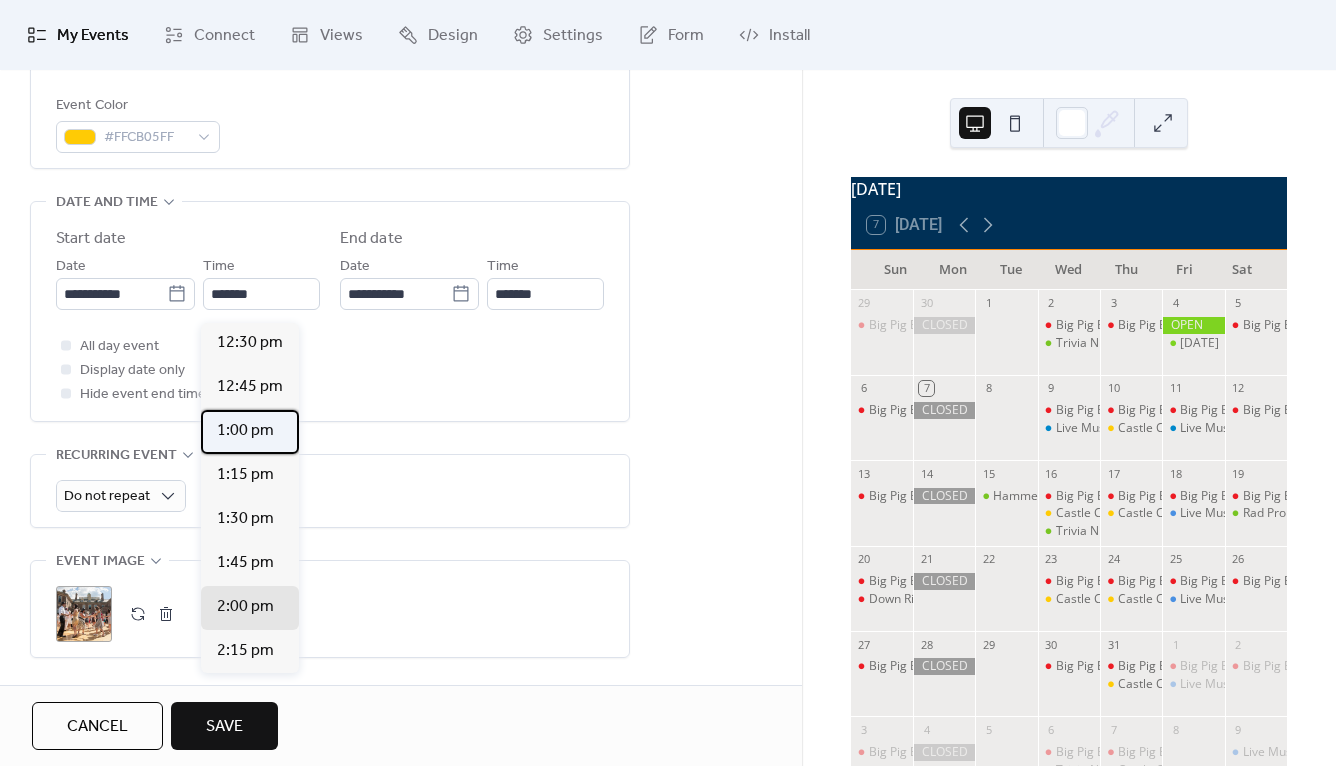 type on "*******" 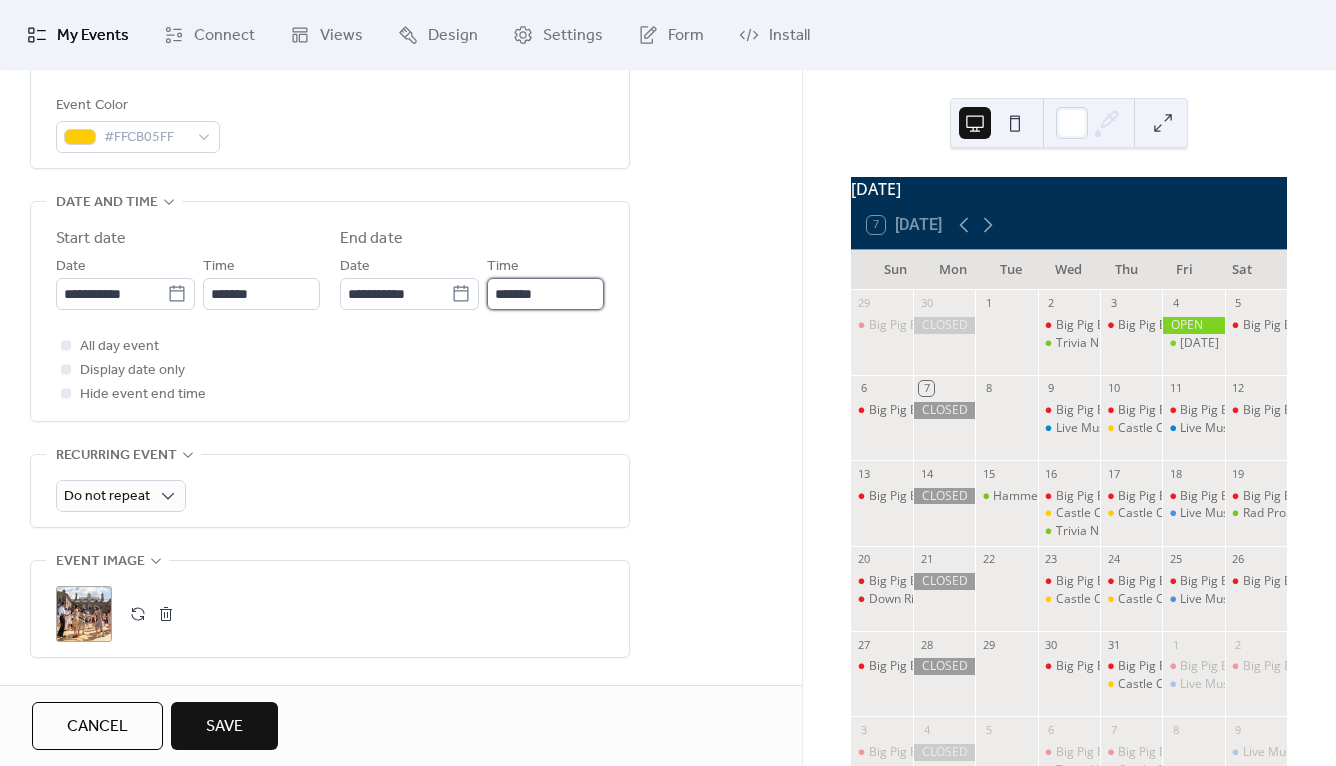 click on "*******" at bounding box center [545, 294] 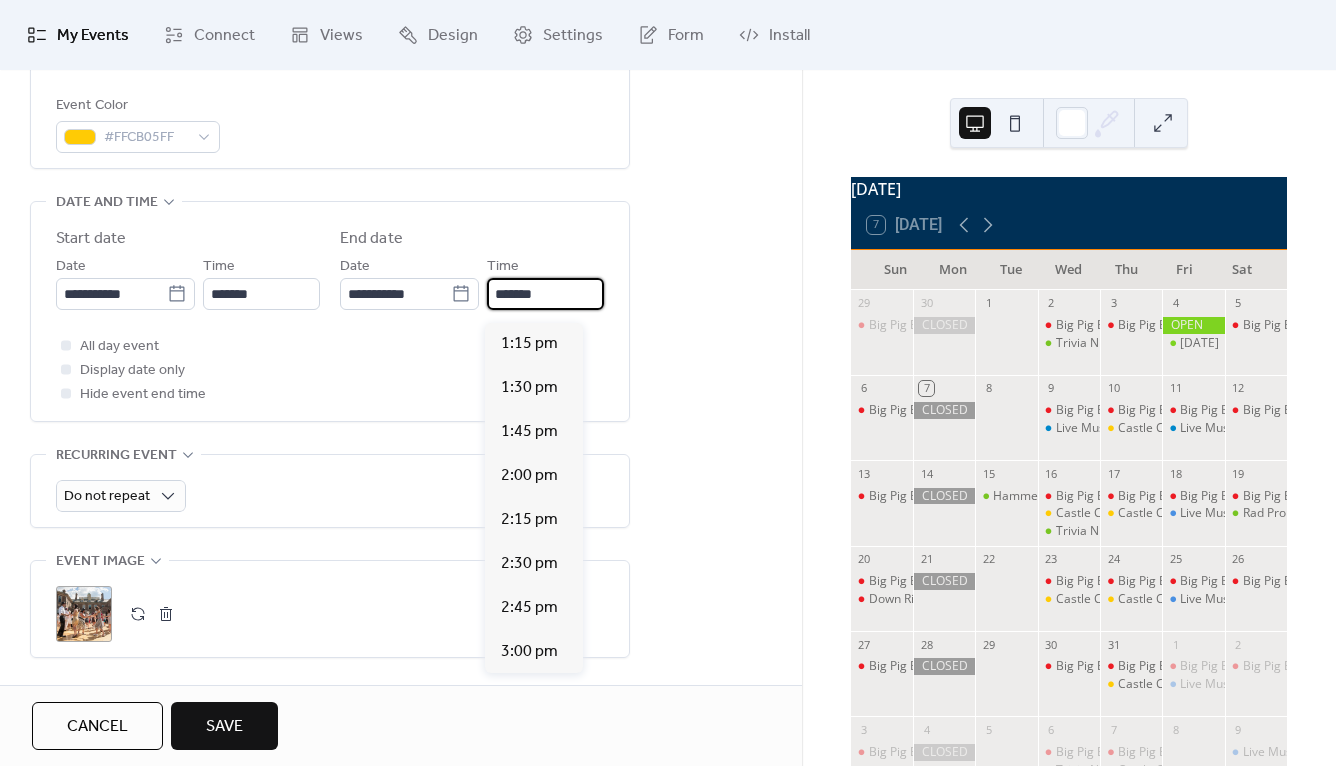 scroll, scrollTop: 1012, scrollLeft: 0, axis: vertical 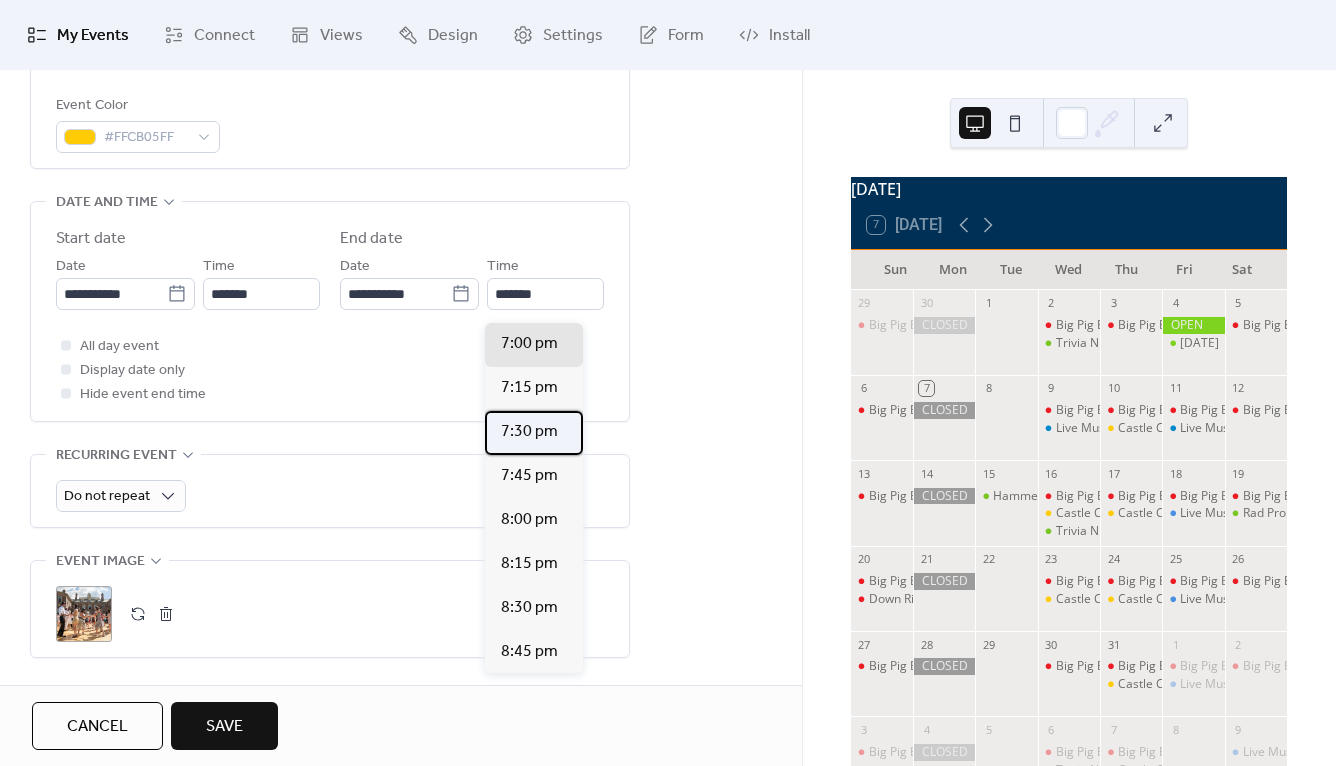 click on "7:30 pm" at bounding box center (529, 432) 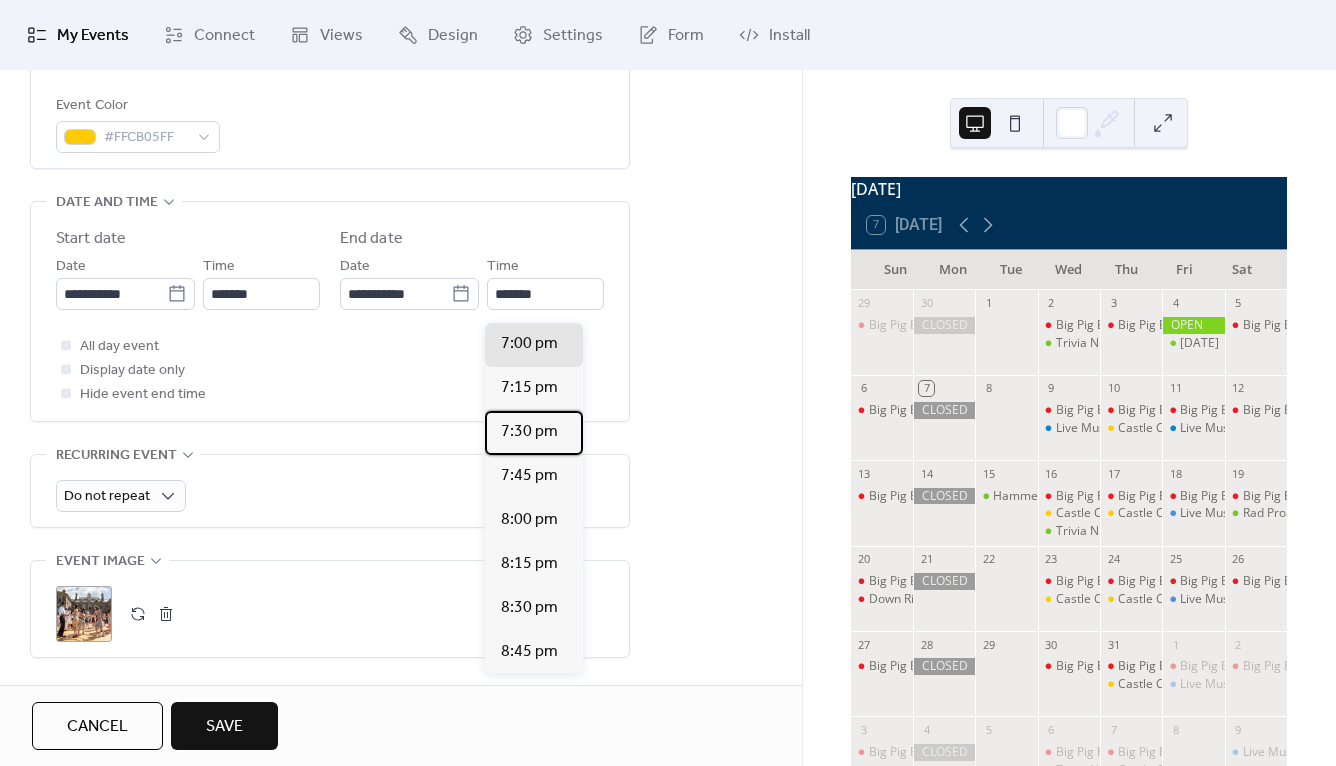 type on "*******" 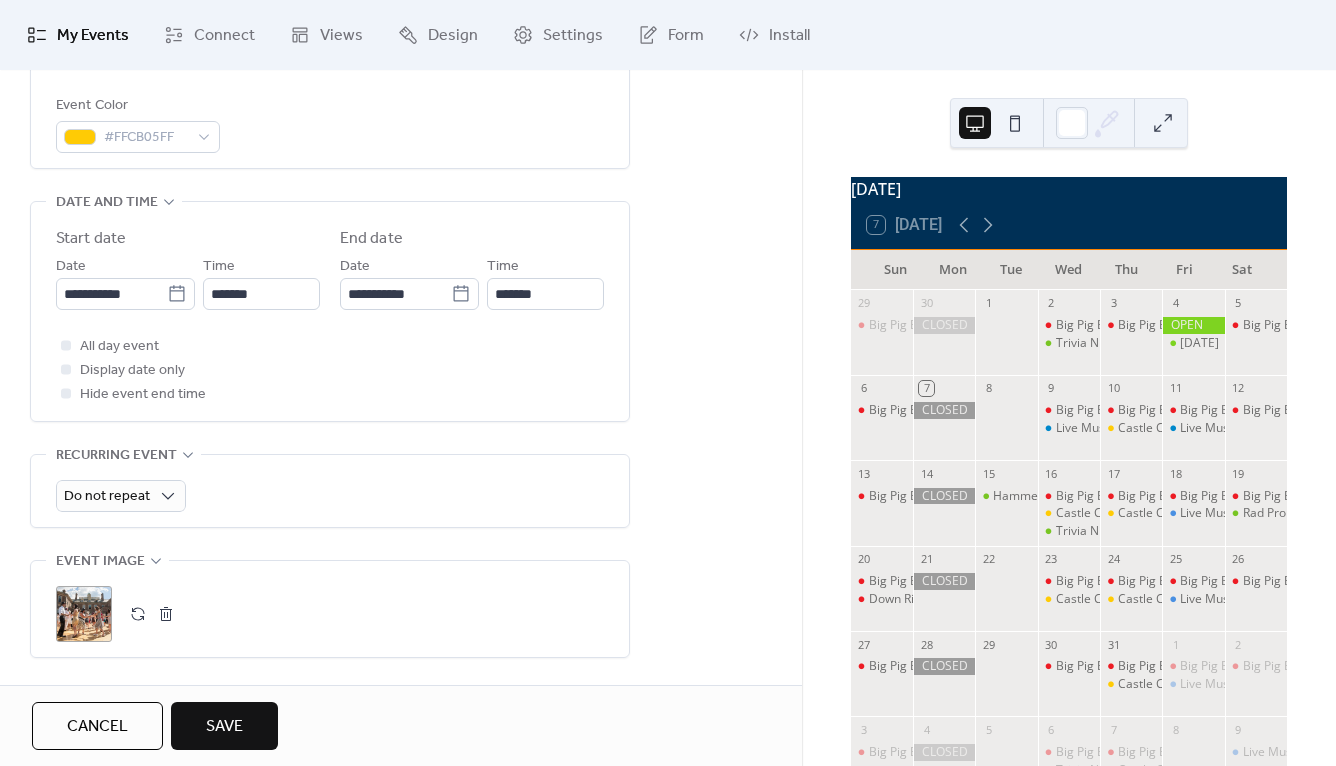 click on "**********" at bounding box center (401, 260) 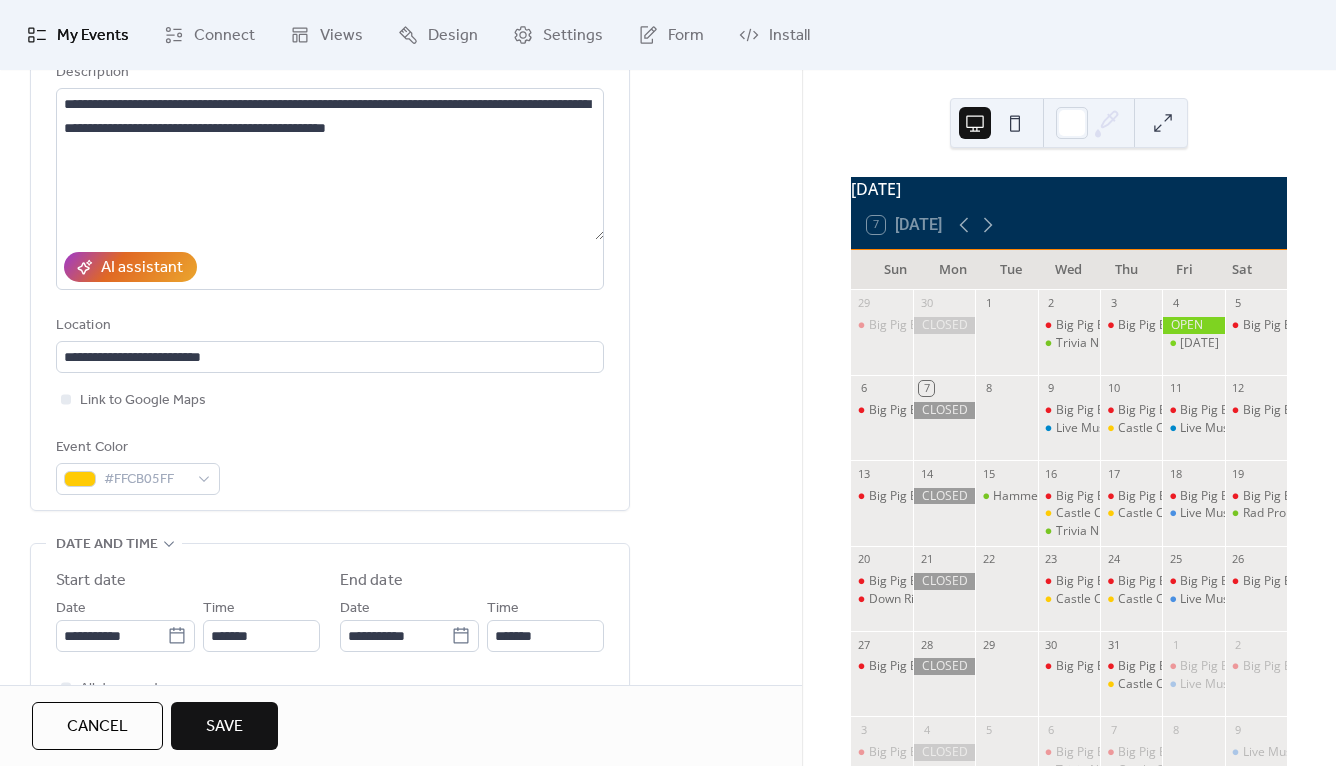 scroll, scrollTop: 122, scrollLeft: 0, axis: vertical 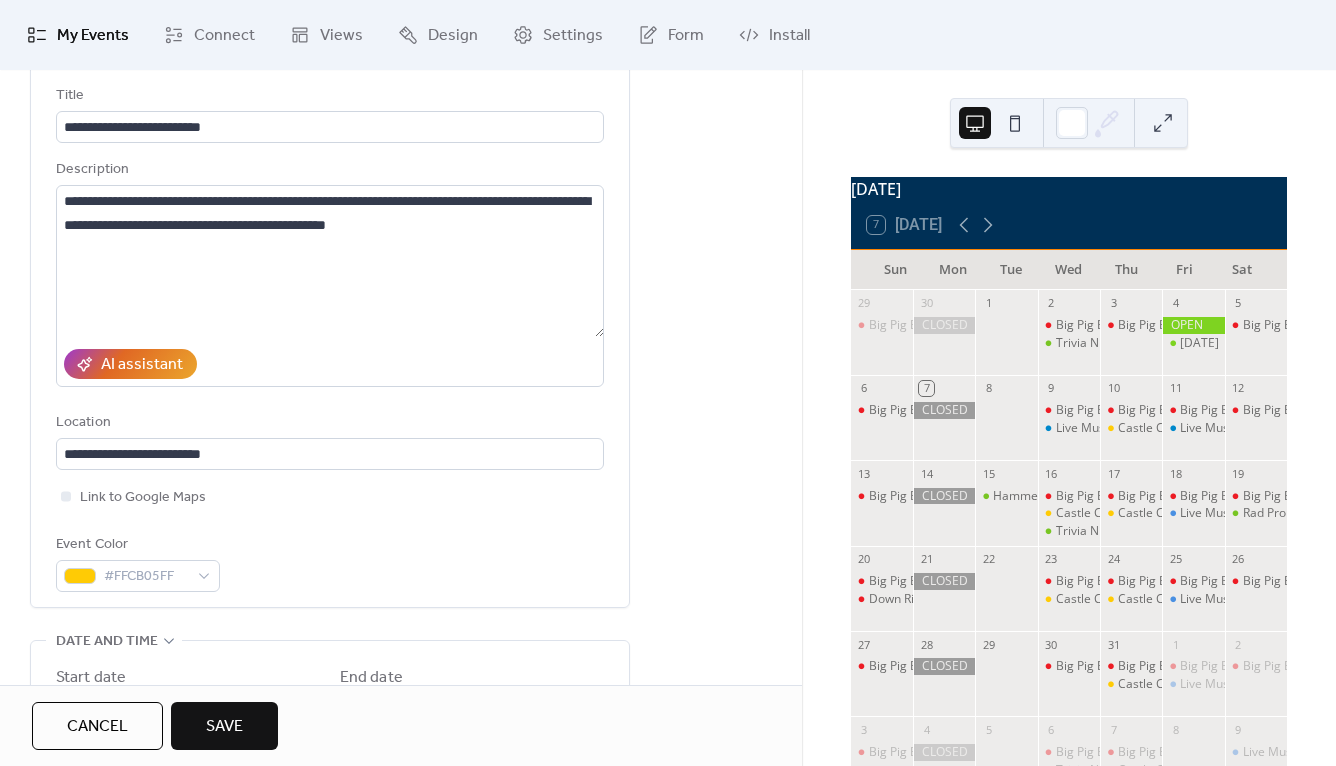 click on "Save" at bounding box center [224, 727] 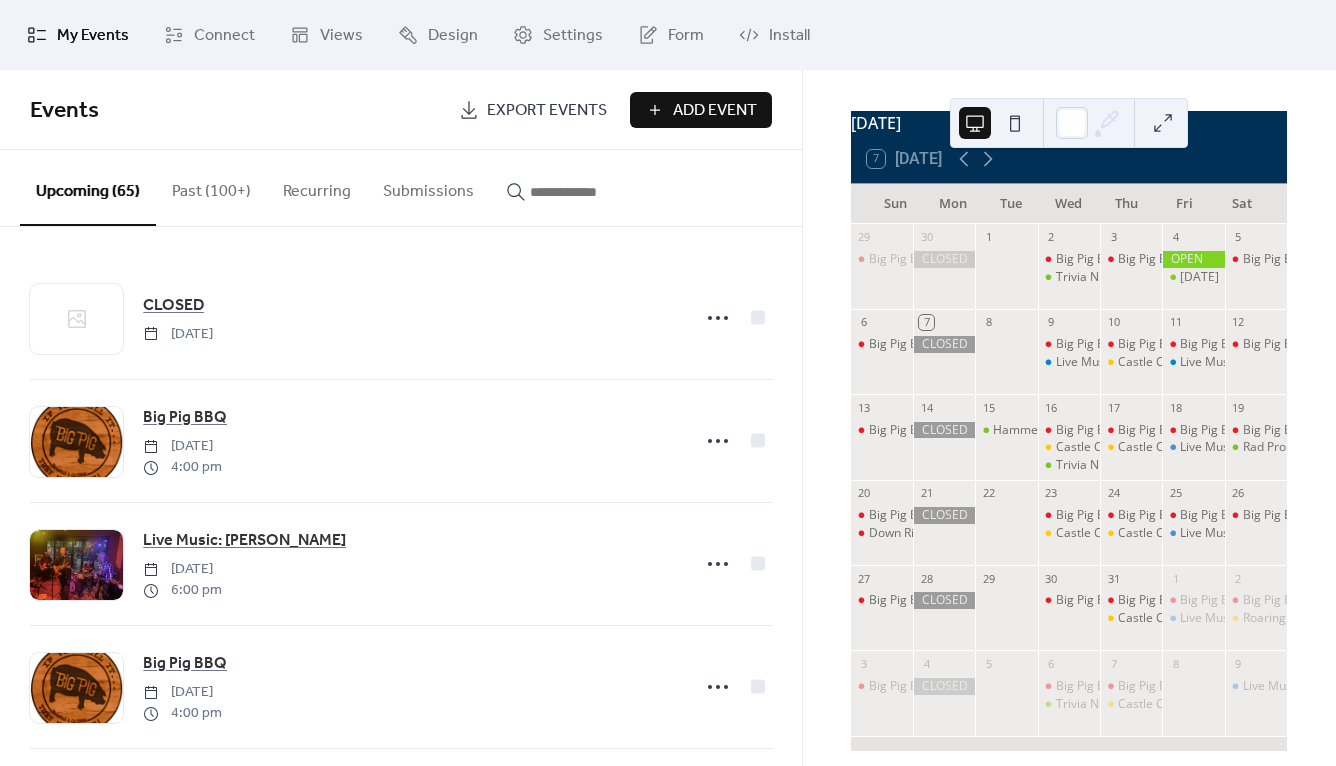 scroll, scrollTop: 95, scrollLeft: 0, axis: vertical 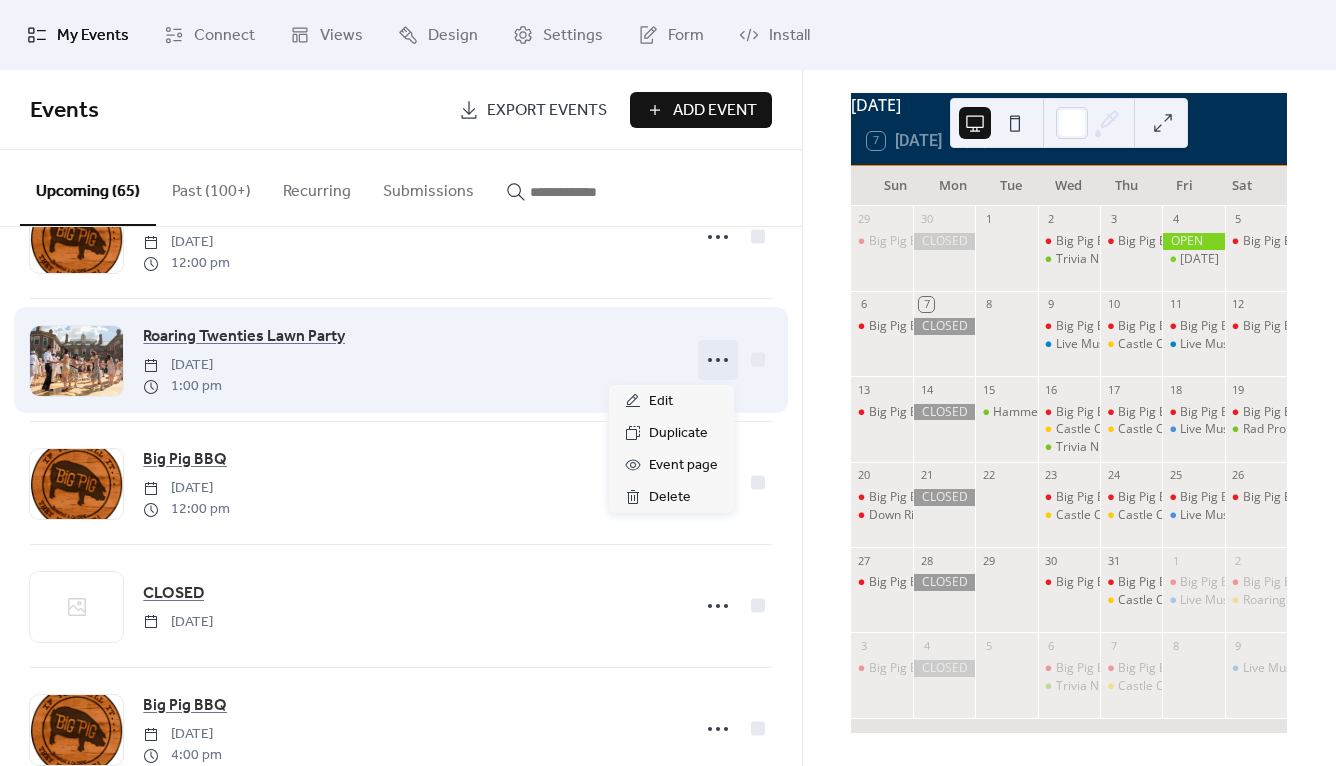click 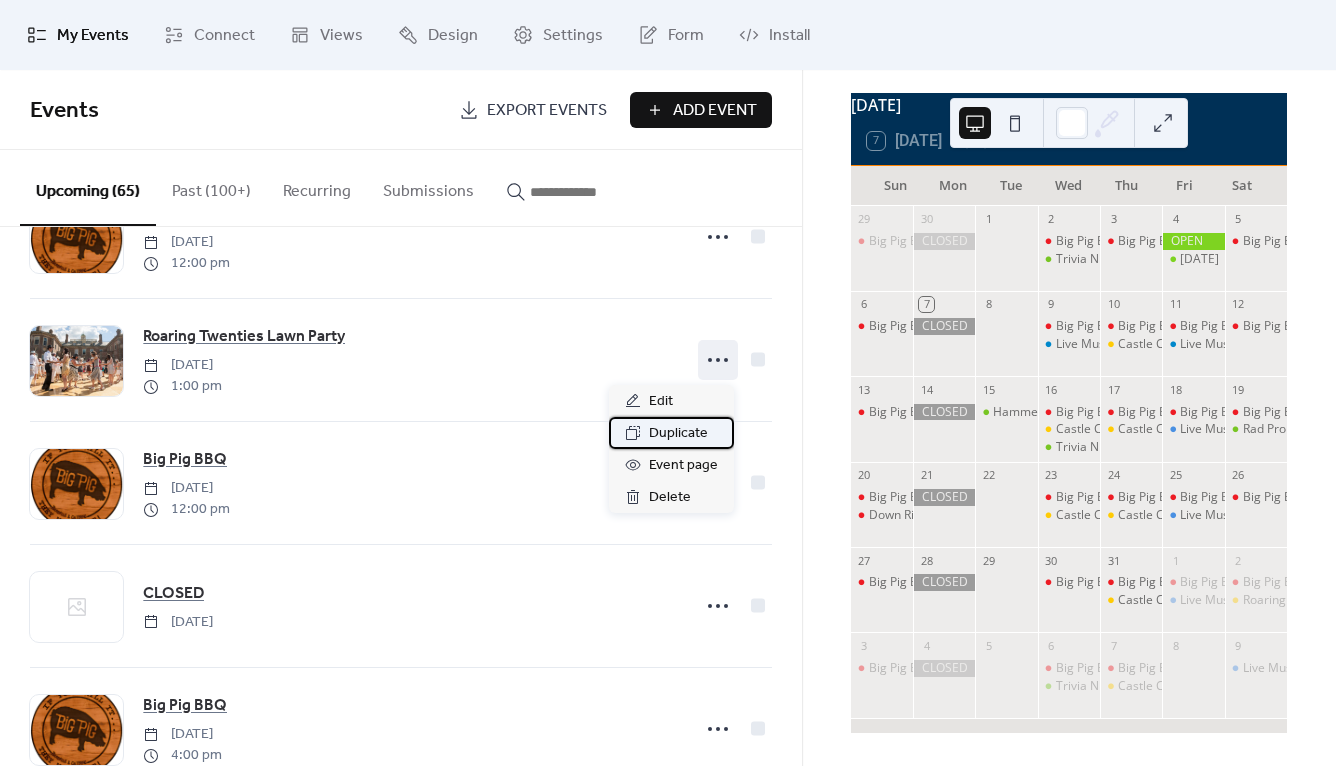 click on "Duplicate" at bounding box center (678, 434) 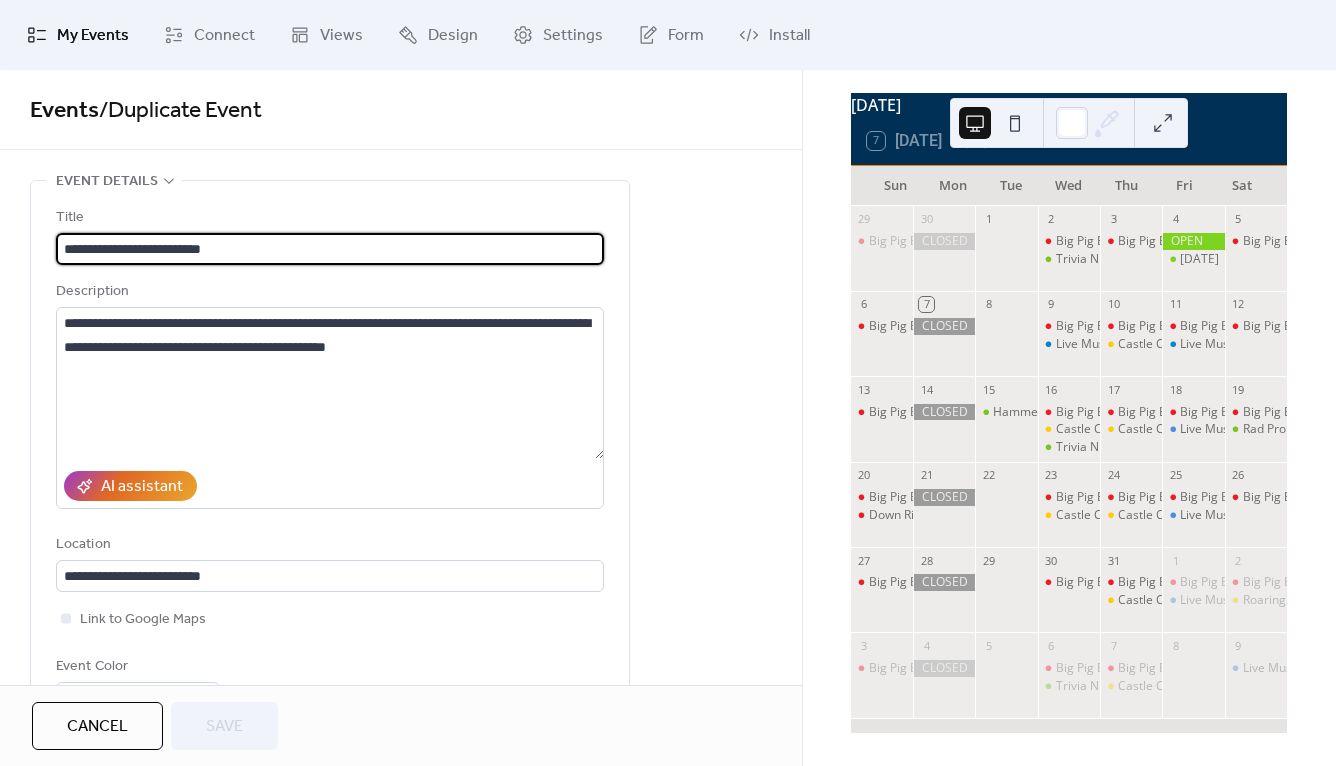 scroll, scrollTop: 512, scrollLeft: 0, axis: vertical 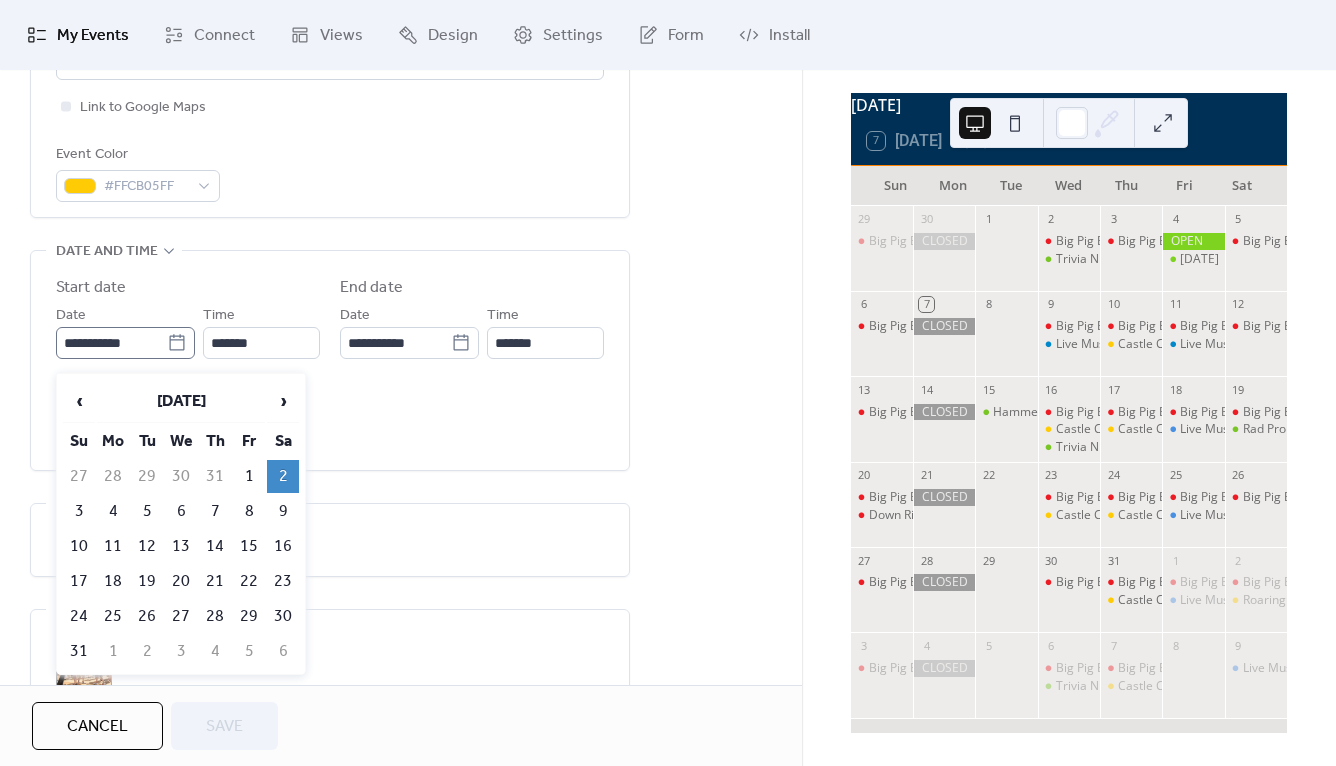 click 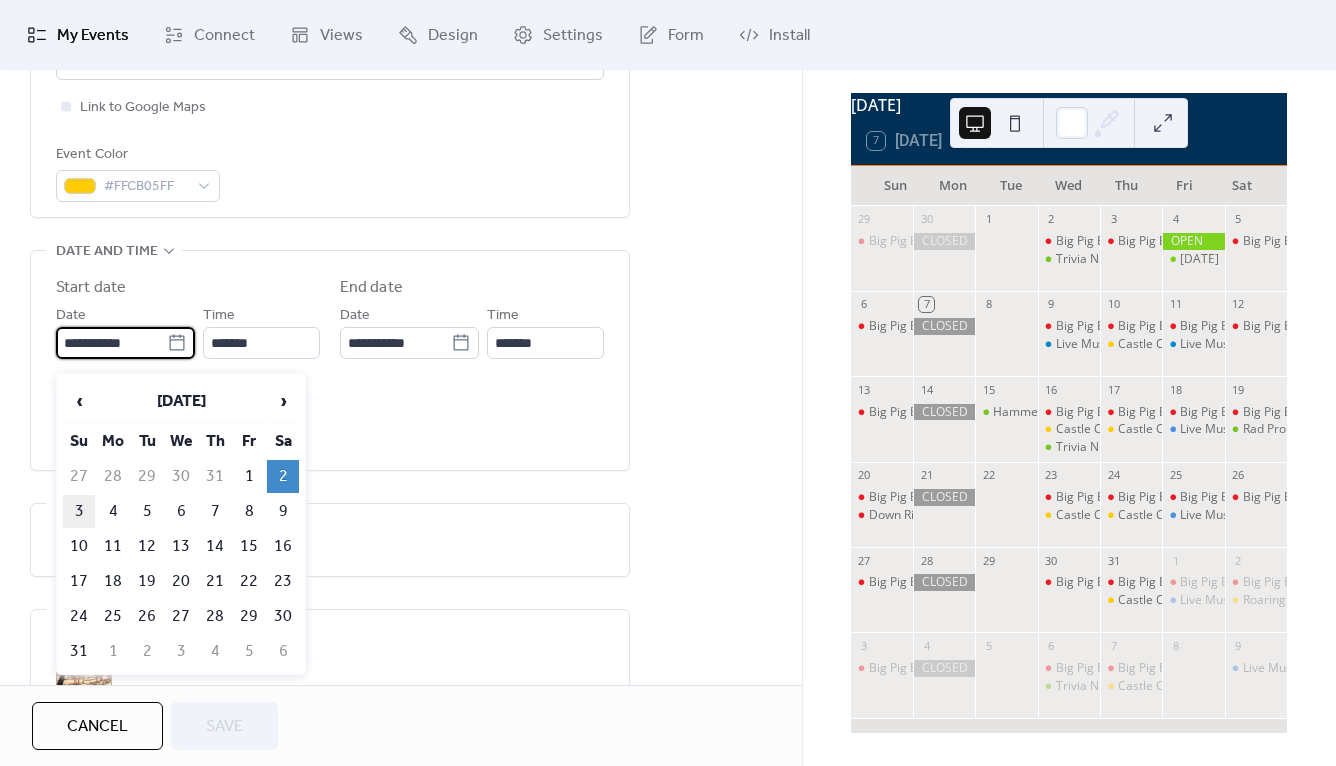 click on "3" at bounding box center [79, 511] 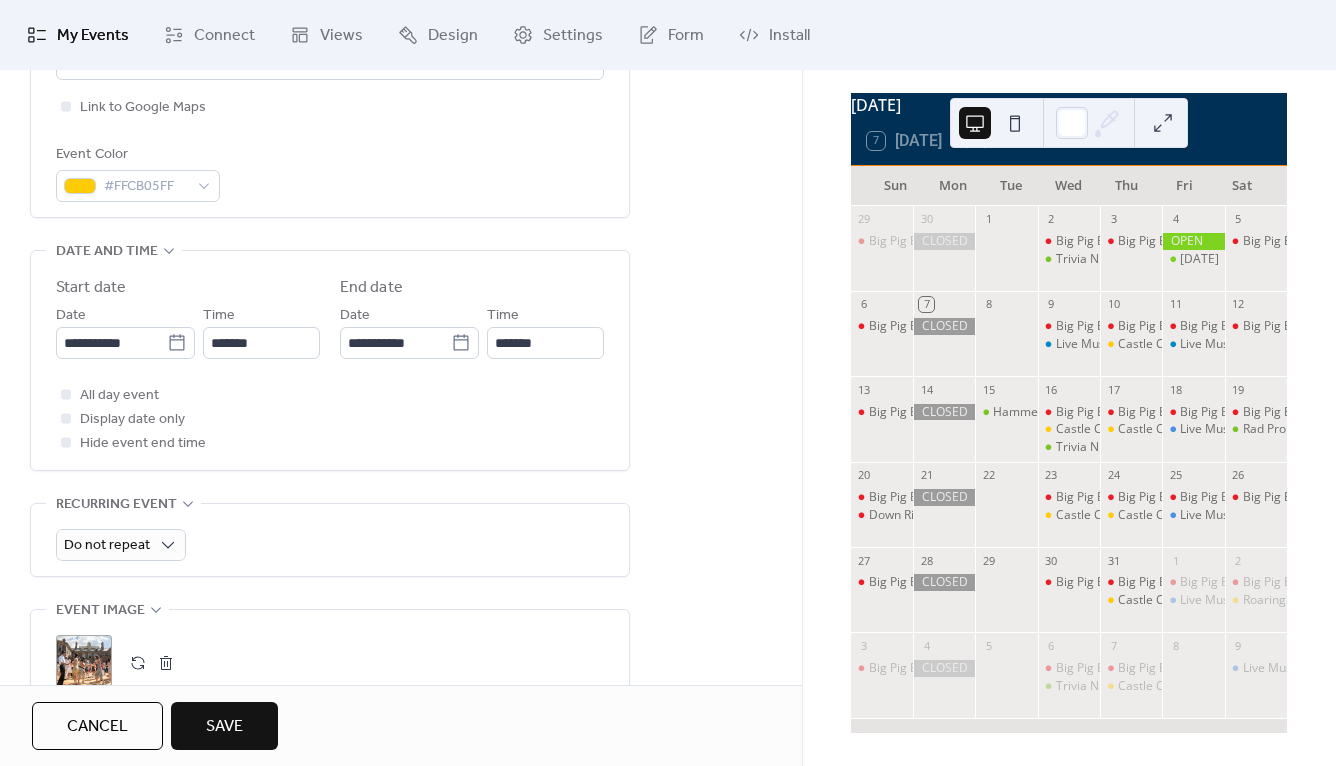 type on "**********" 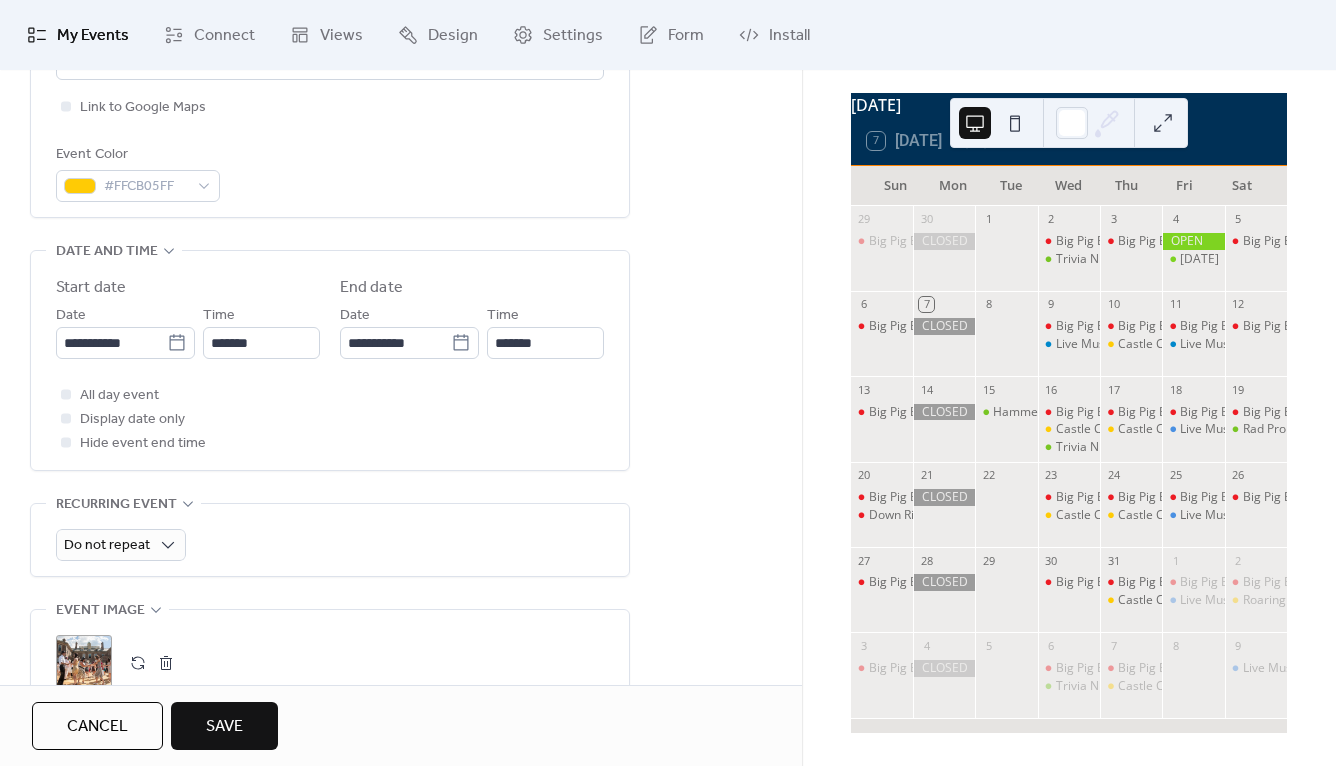 type on "**********" 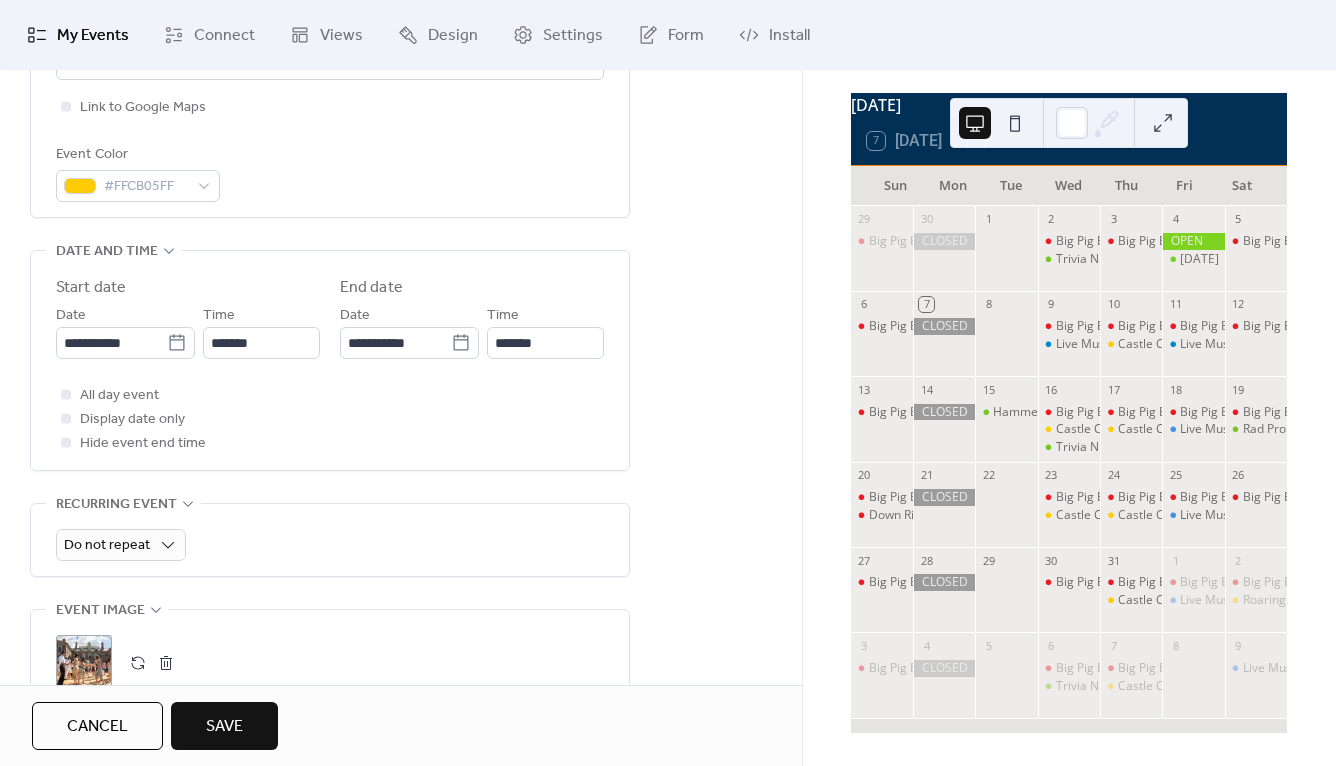 click on "Save" at bounding box center [224, 727] 